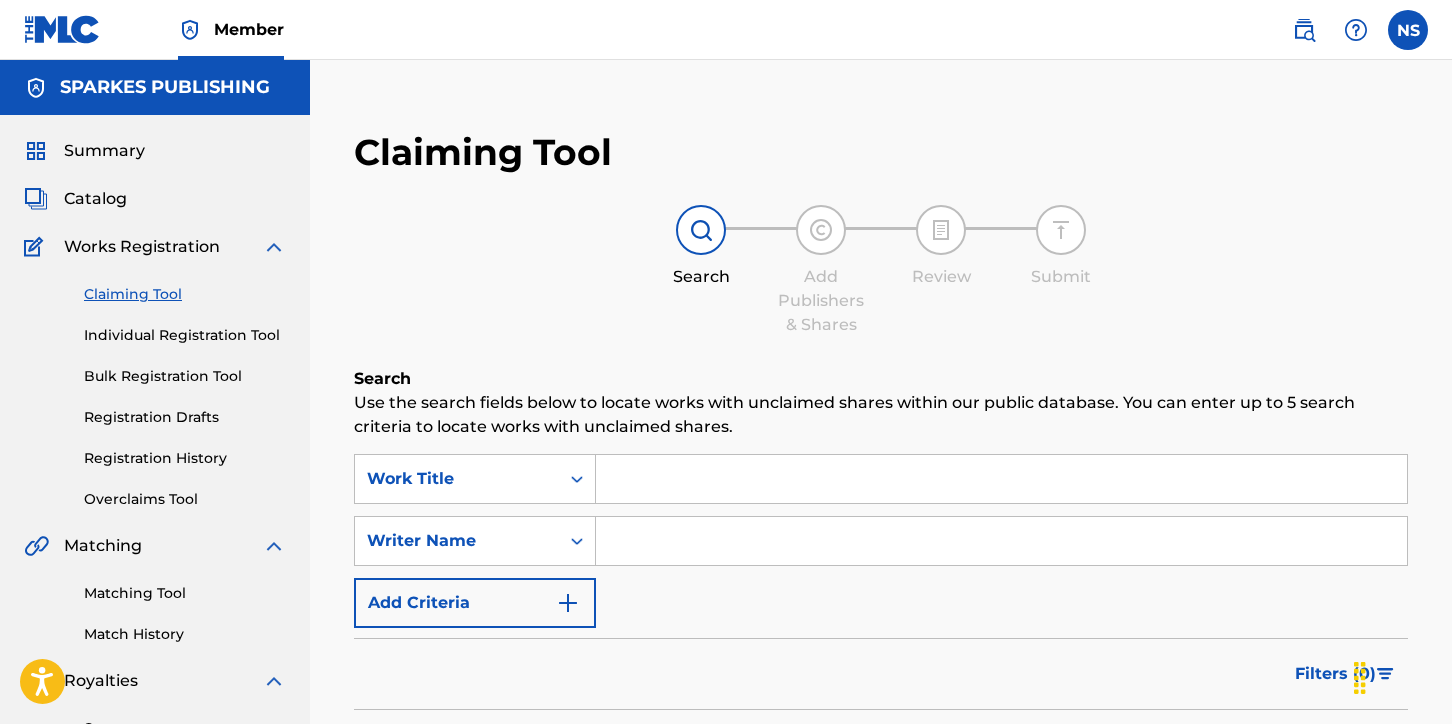 scroll, scrollTop: 109, scrollLeft: 0, axis: vertical 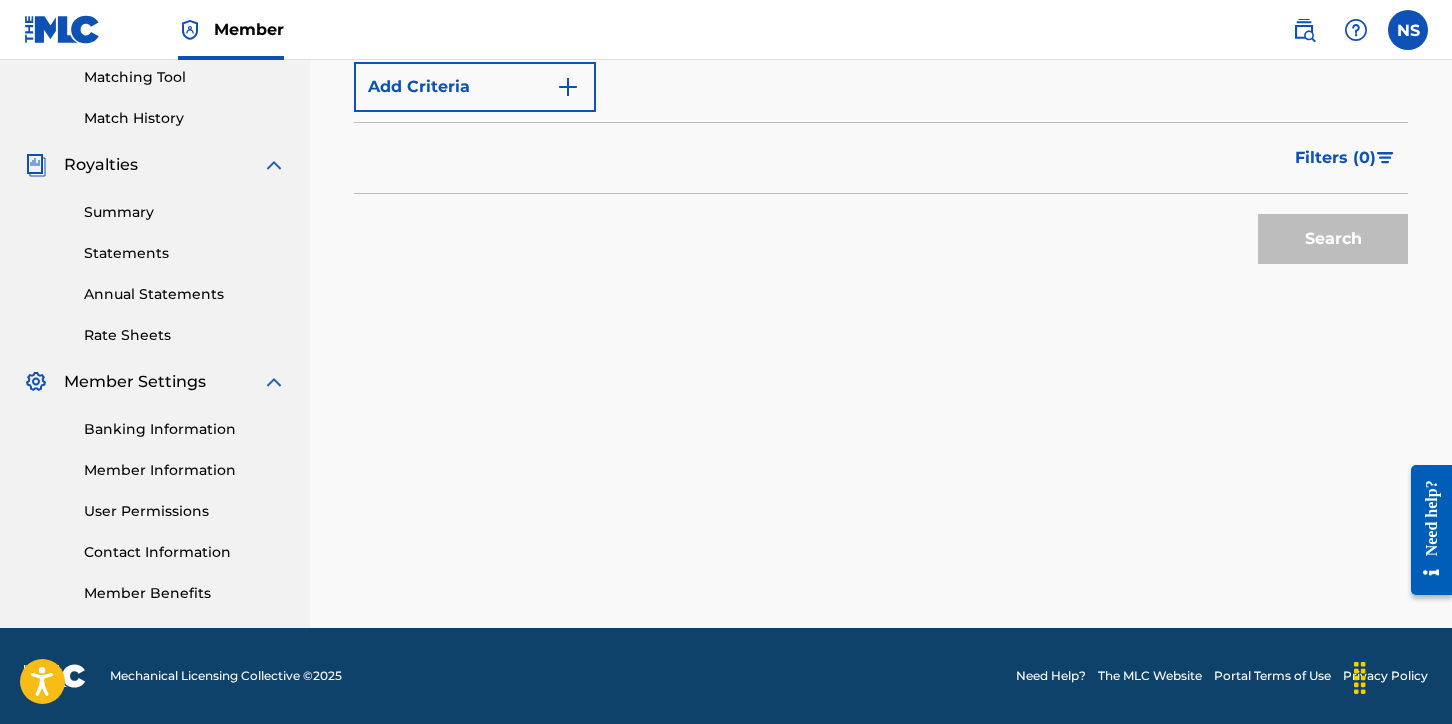 click on "Contact Information" at bounding box center [185, 552] 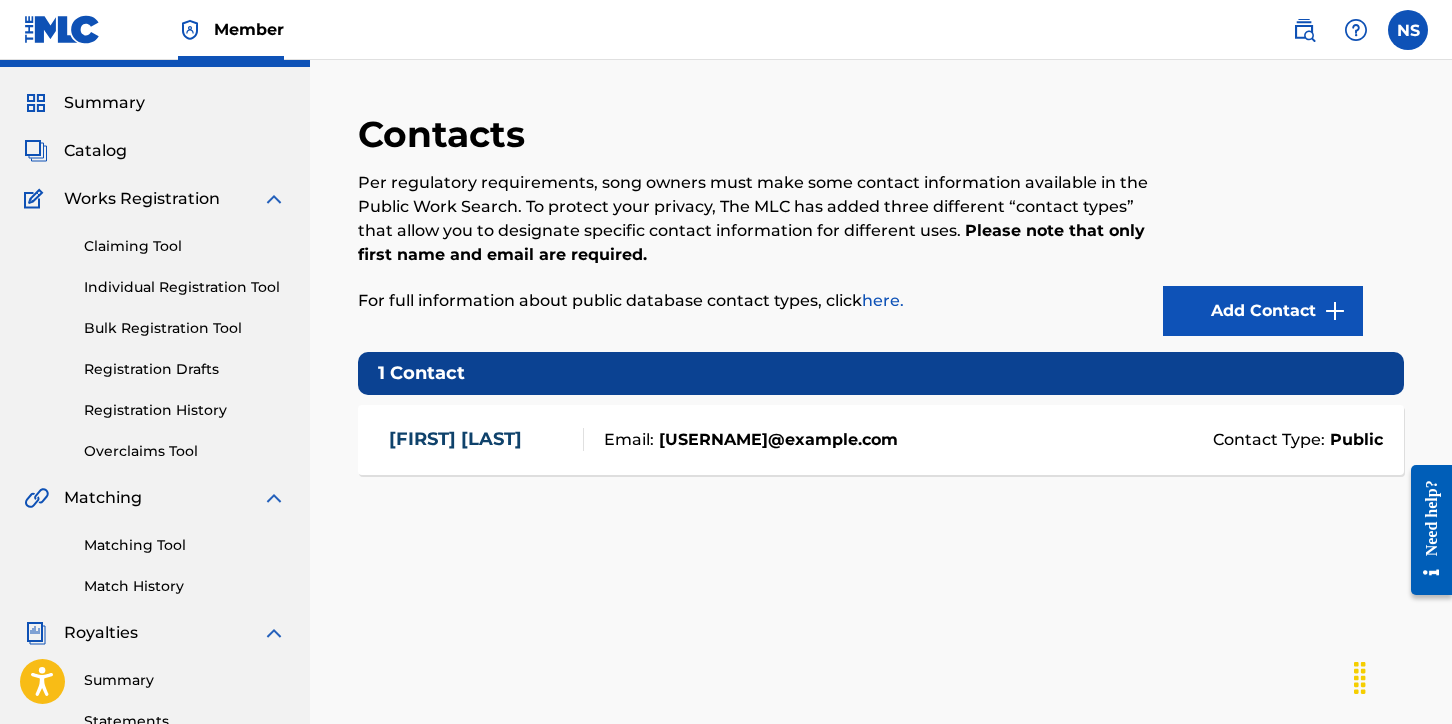 scroll, scrollTop: 0, scrollLeft: 0, axis: both 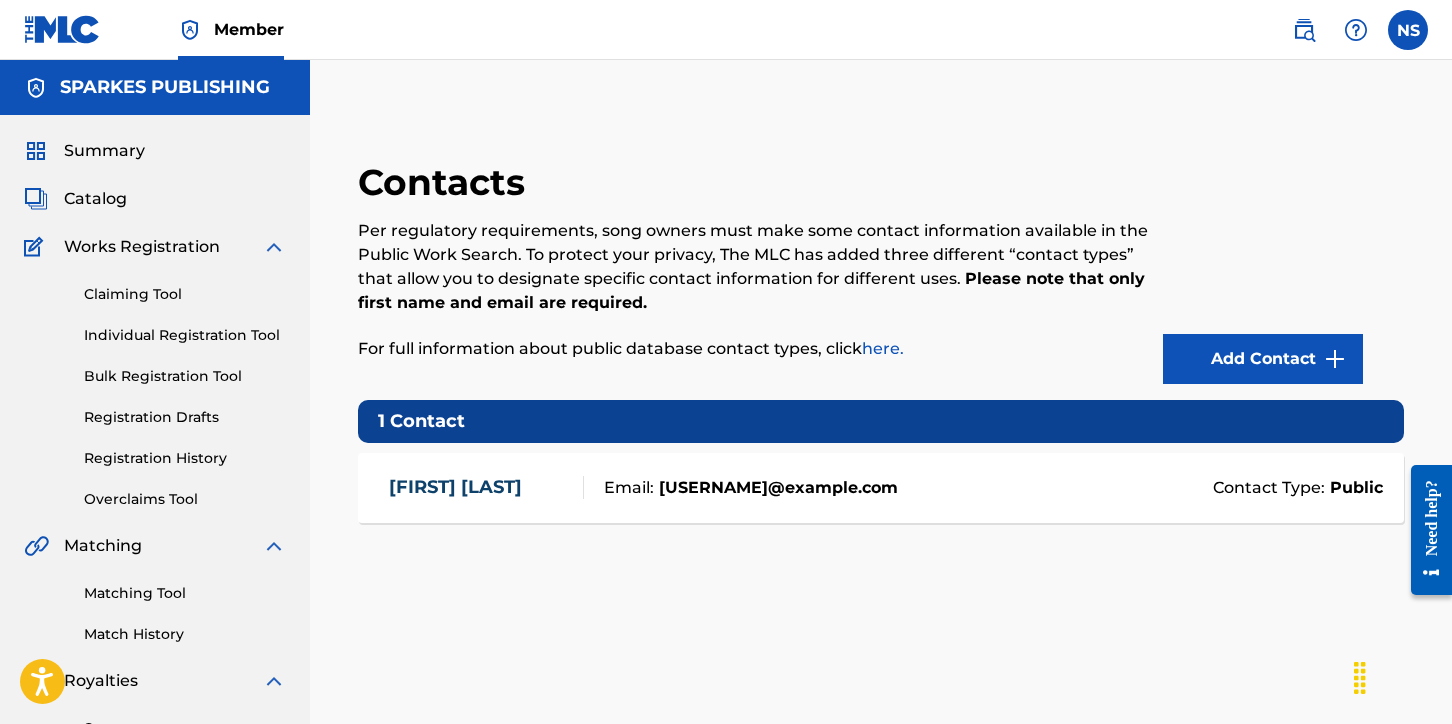 click on "Claiming Tool" at bounding box center [185, 294] 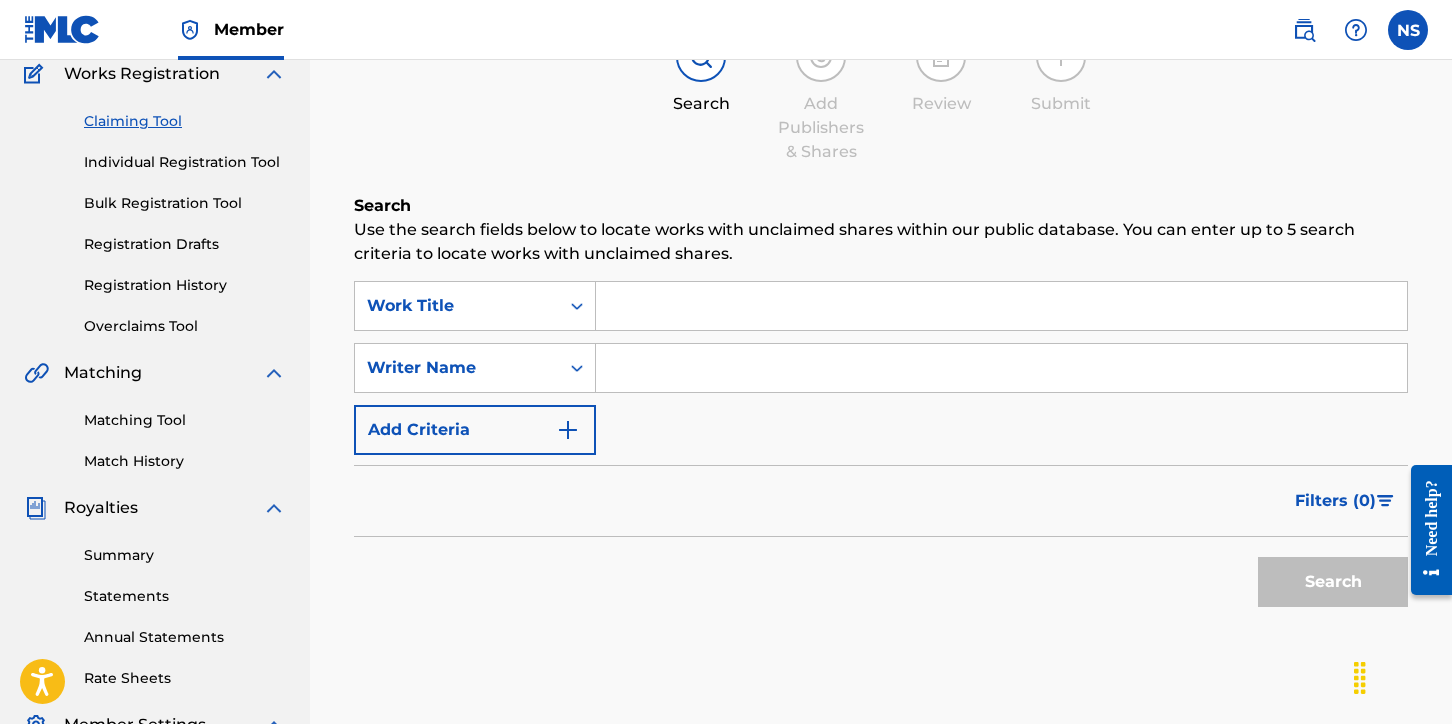 scroll, scrollTop: 177, scrollLeft: 0, axis: vertical 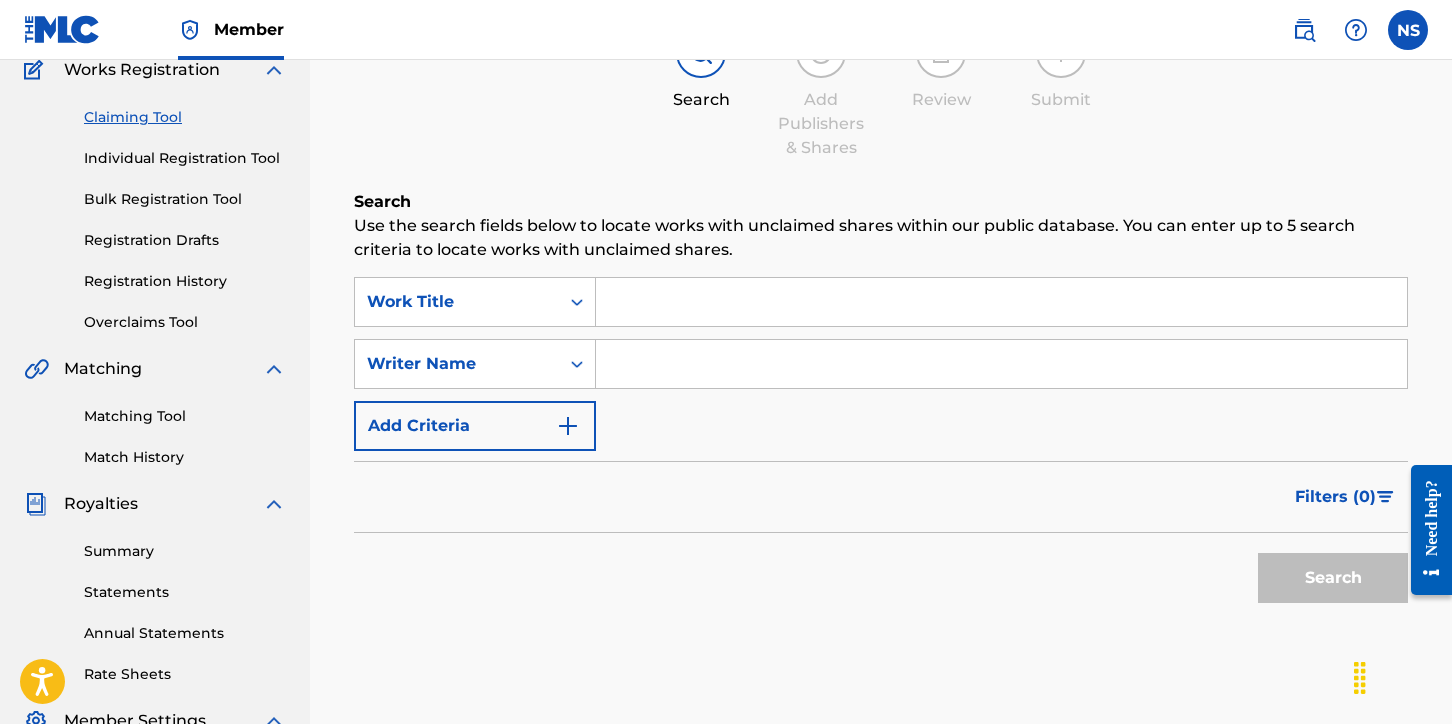 click at bounding box center [1001, 302] 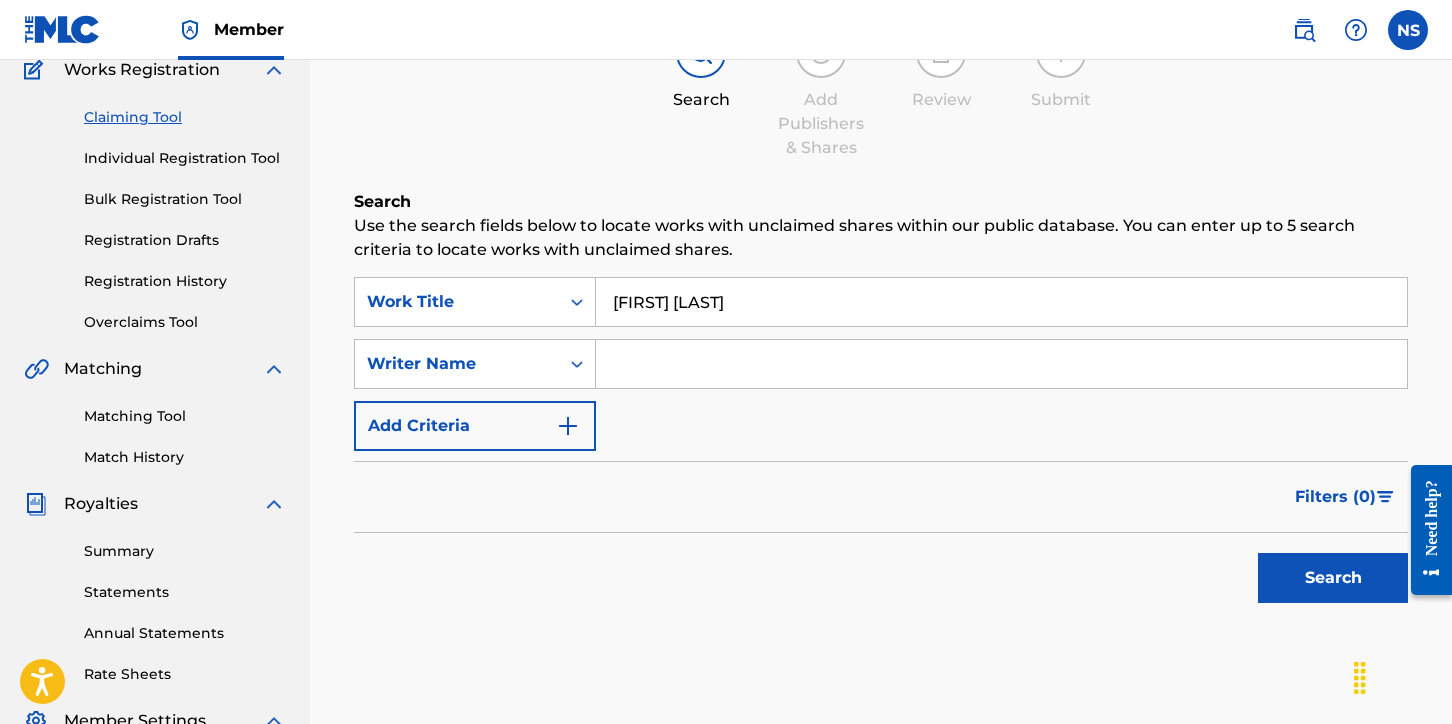type on "[FIRST] [LAST] [RELATIONSHIP]" 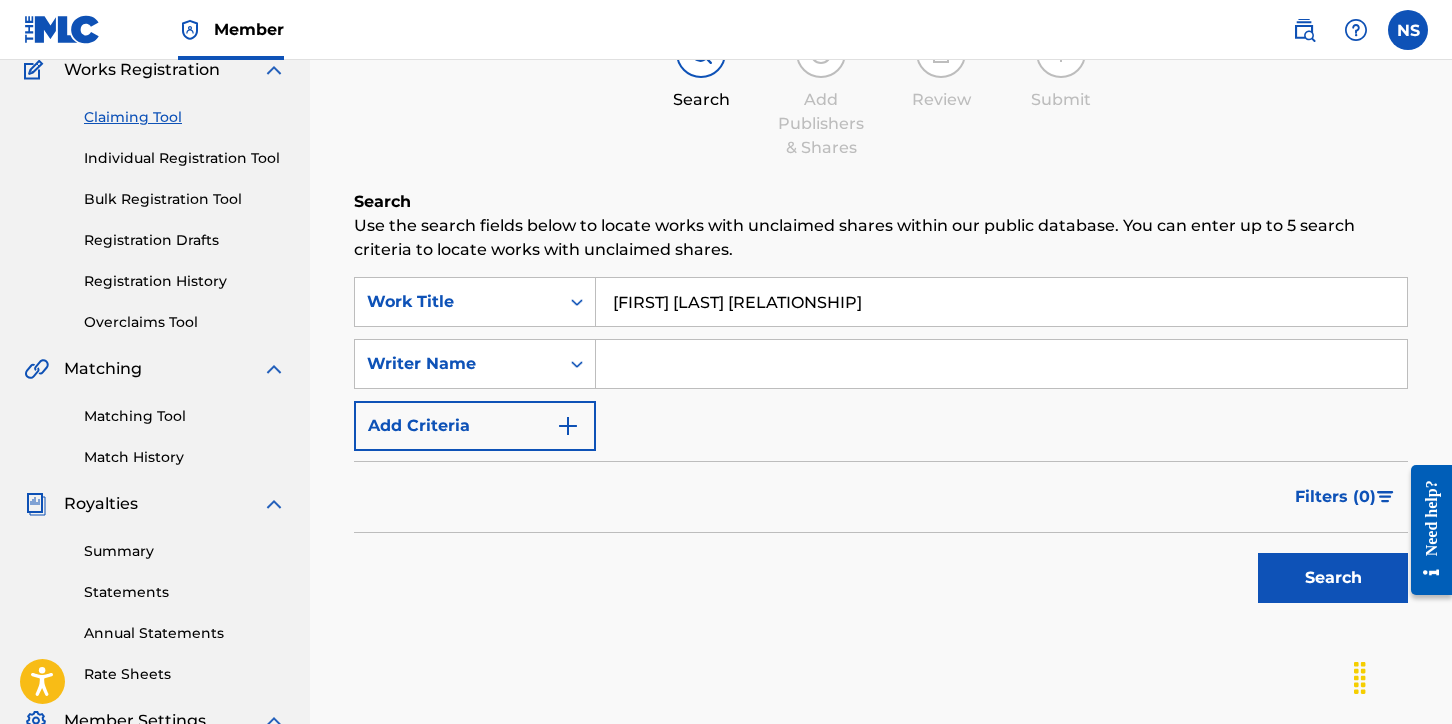 click on "Search" at bounding box center (1333, 578) 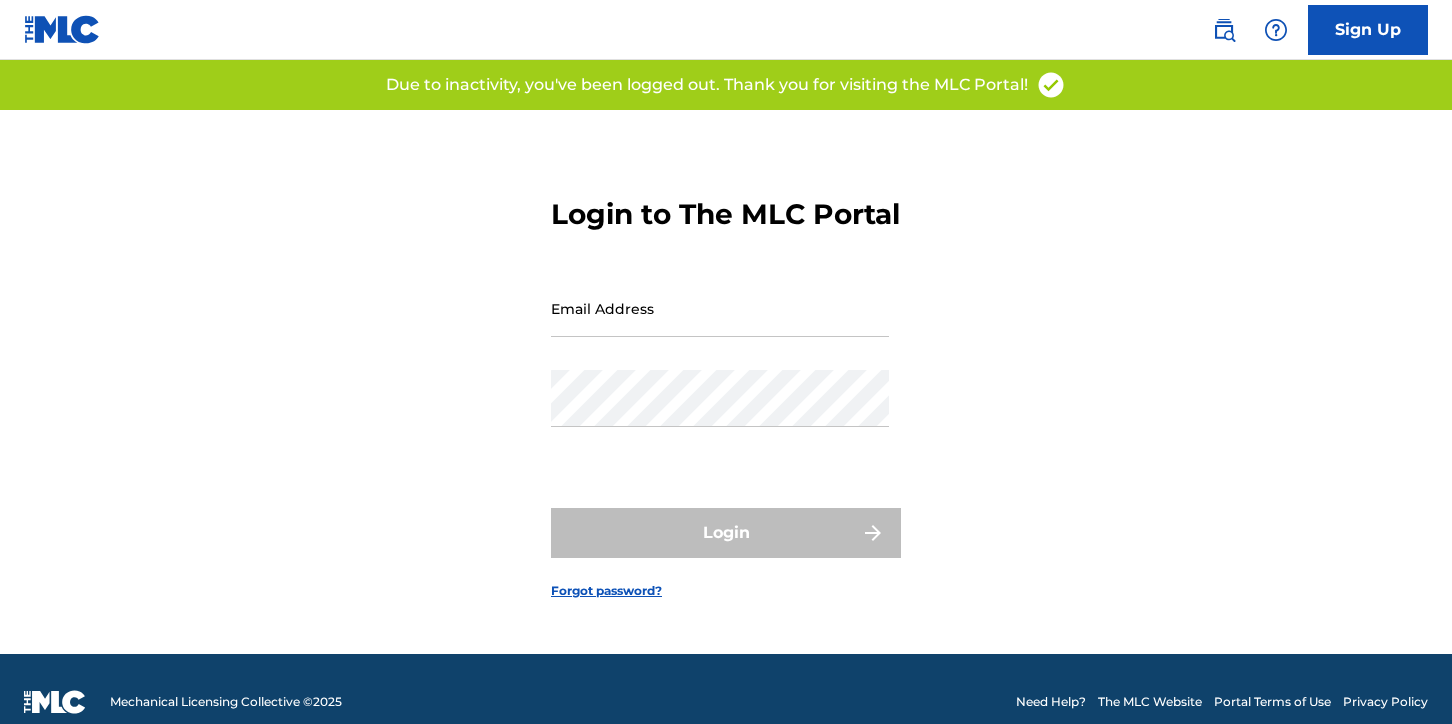 scroll, scrollTop: 0, scrollLeft: 0, axis: both 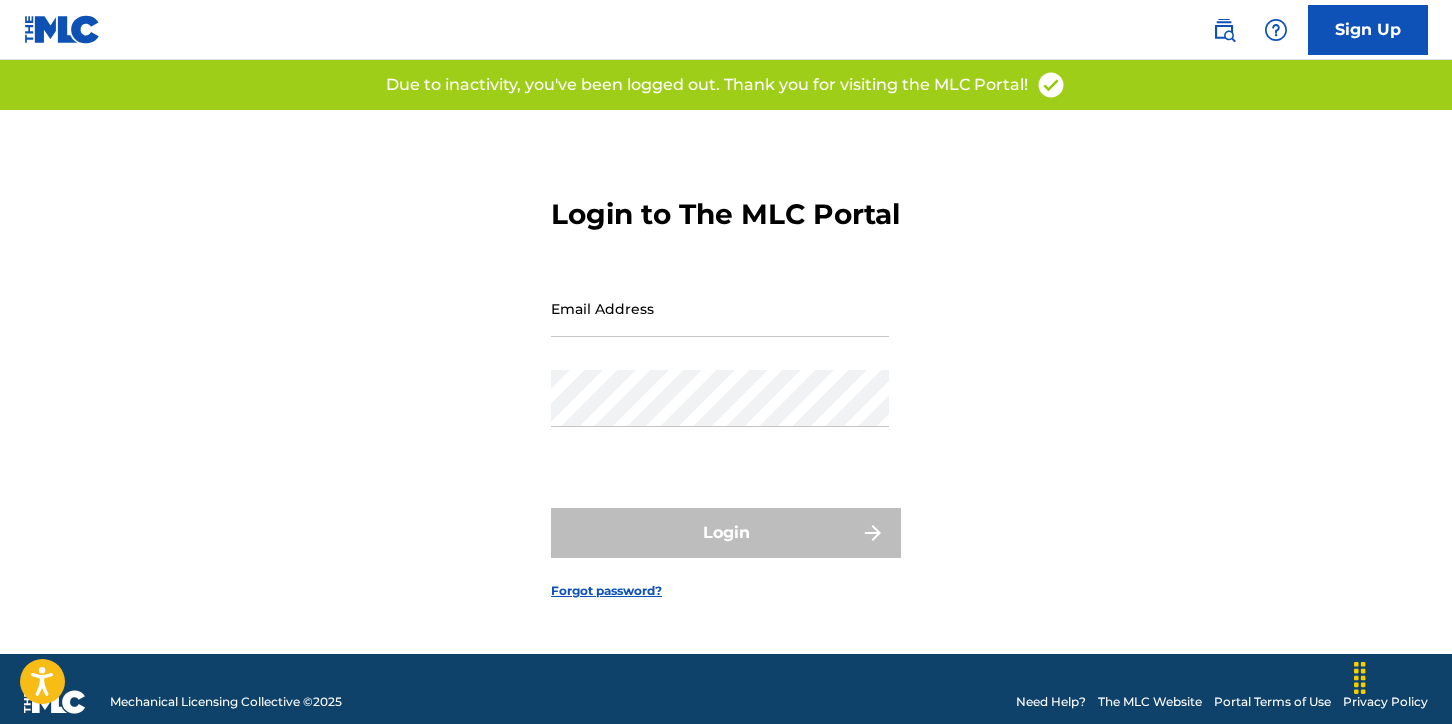 click on "Email Address" at bounding box center (720, 308) 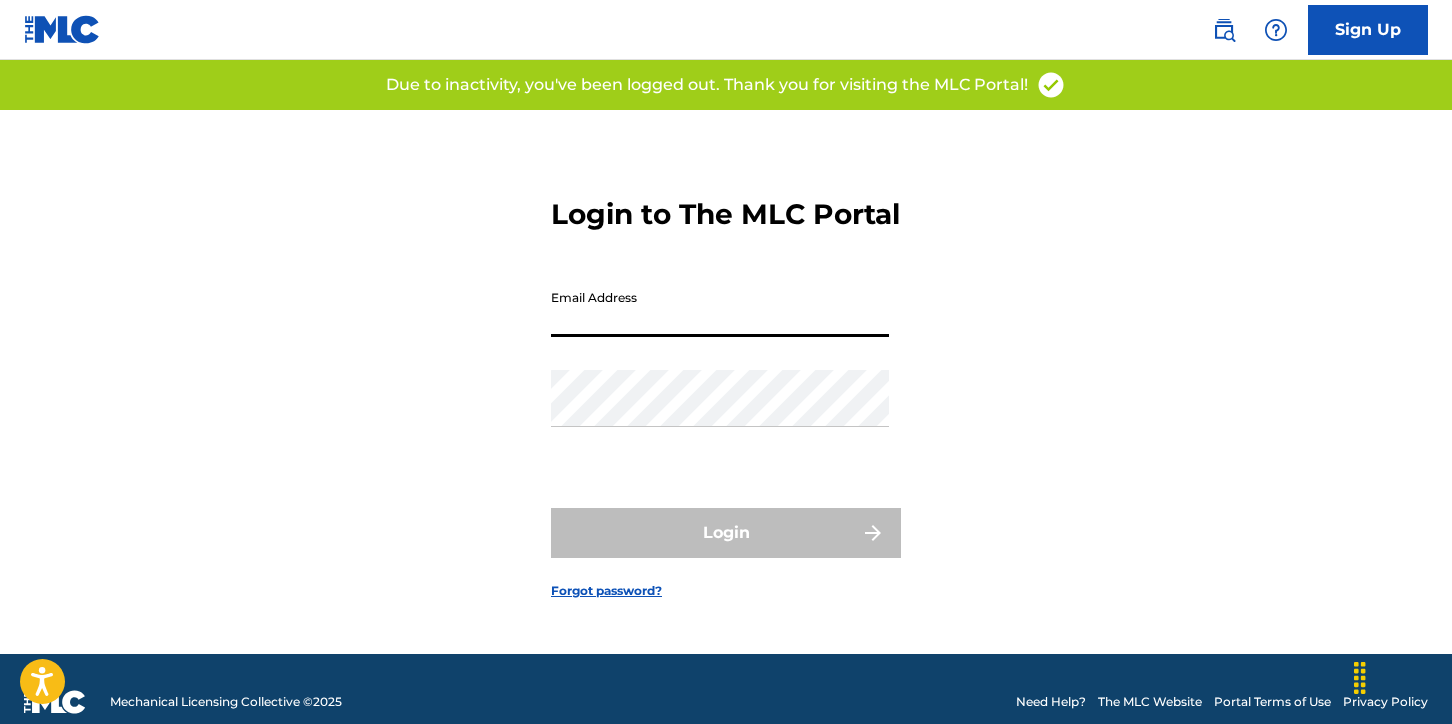 type on "[EMAIL]" 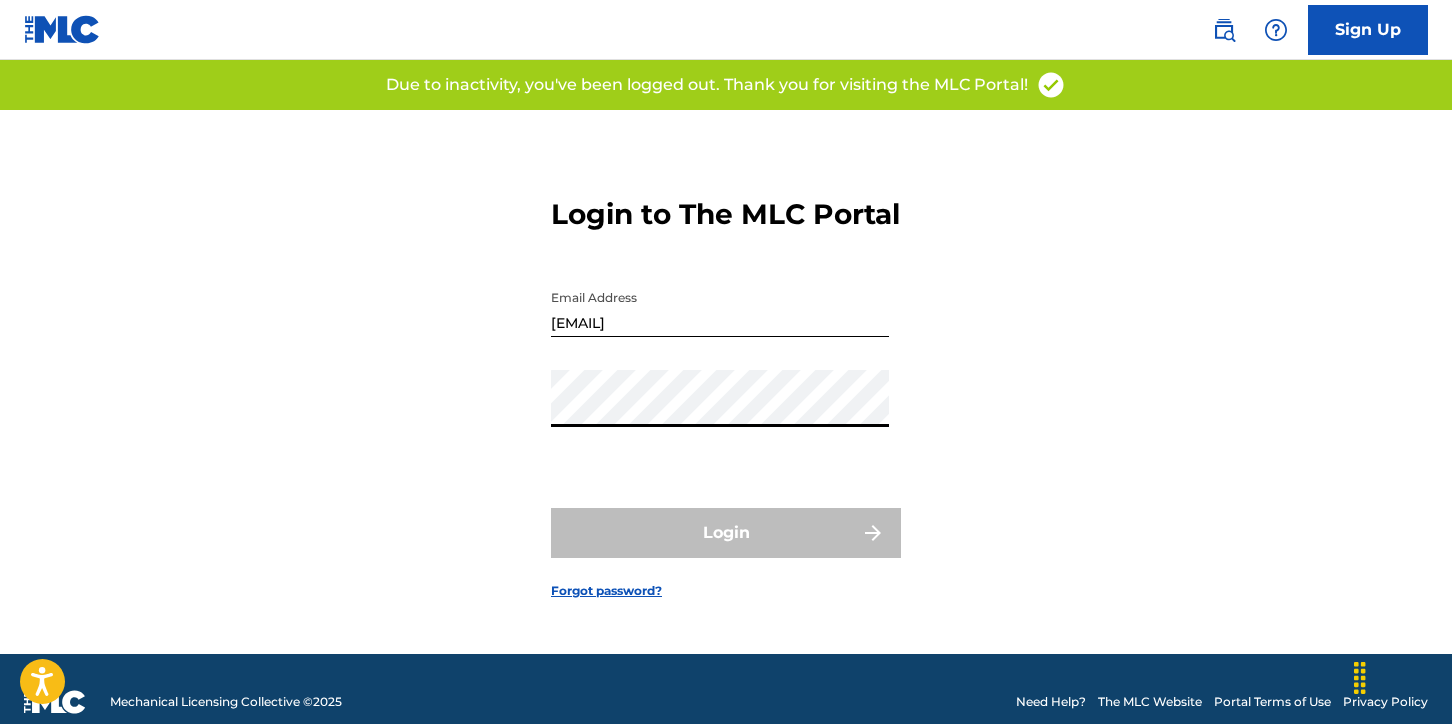 click on "[EMAIL]" at bounding box center [720, 308] 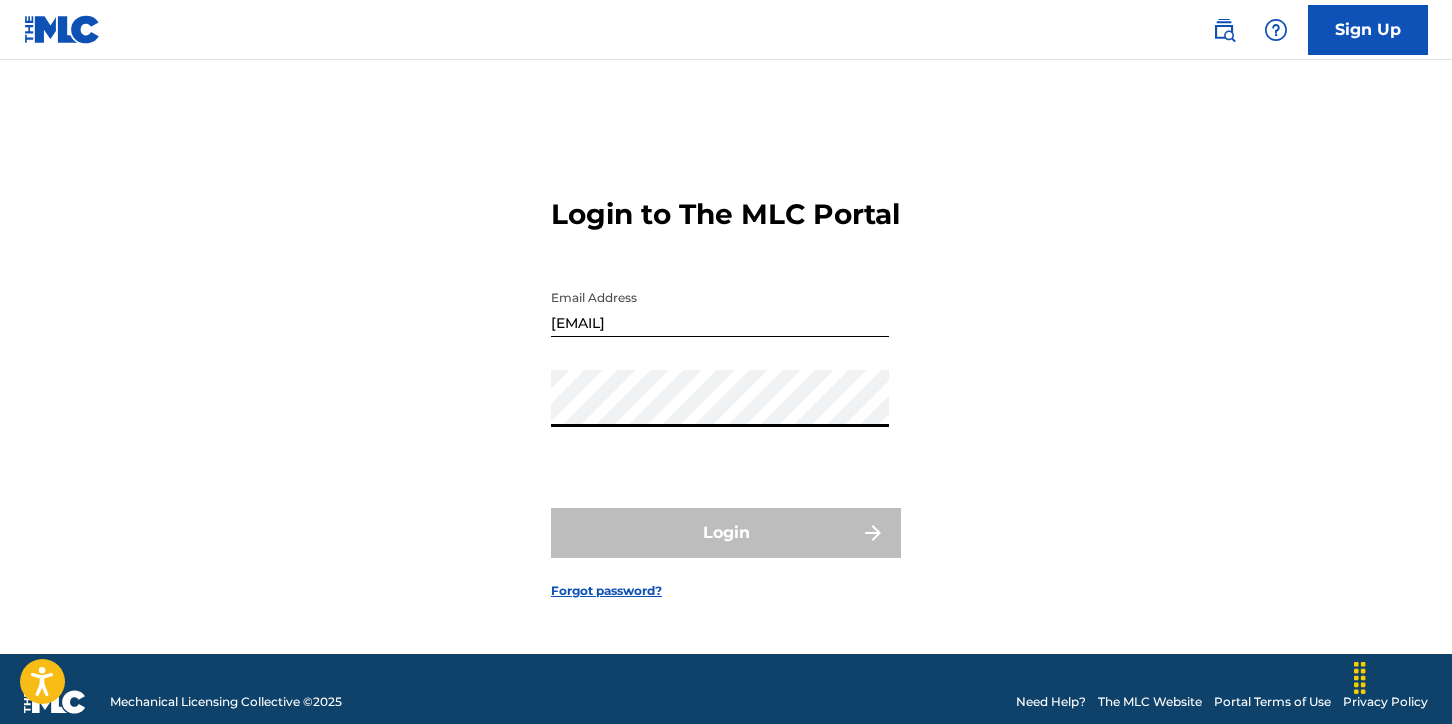 click on "[EMAIL]" at bounding box center (720, 308) 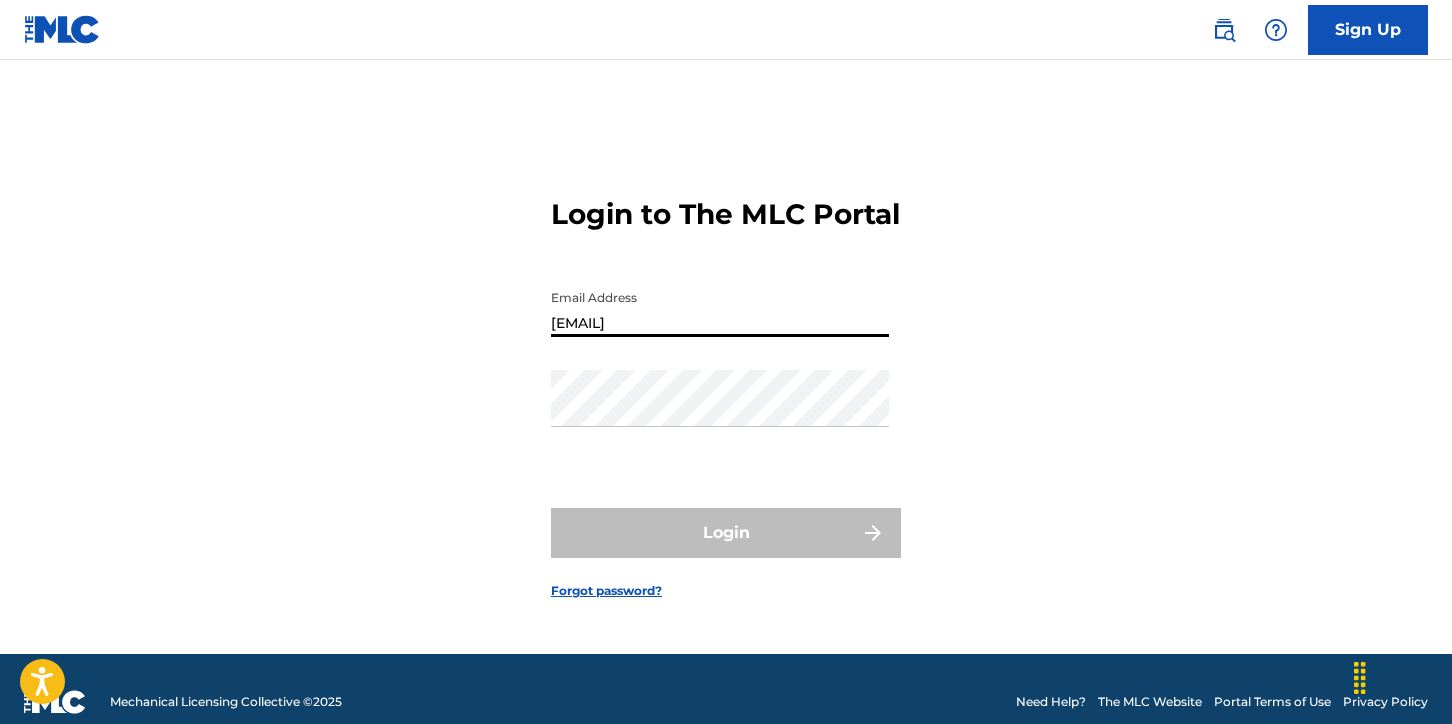 click on "[EMAIL]" at bounding box center [720, 308] 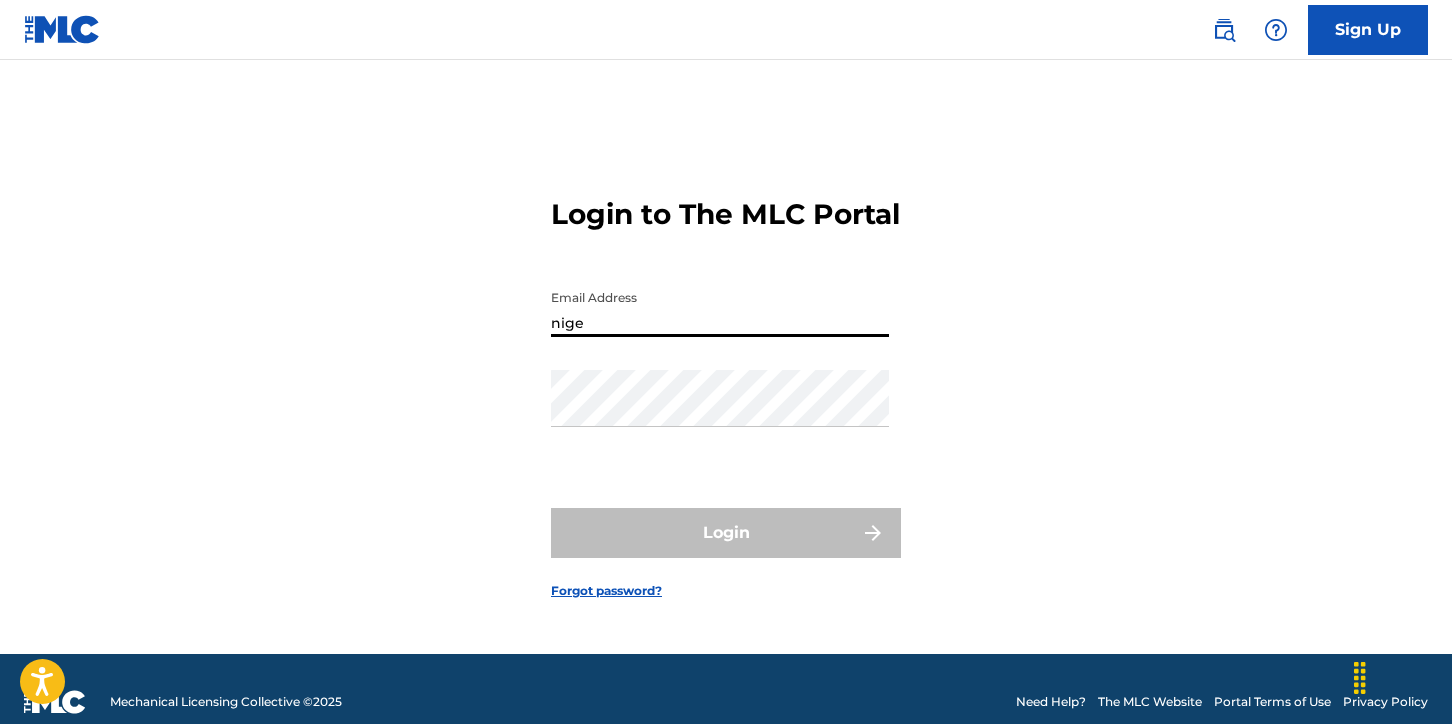 type on "[EMAIL]" 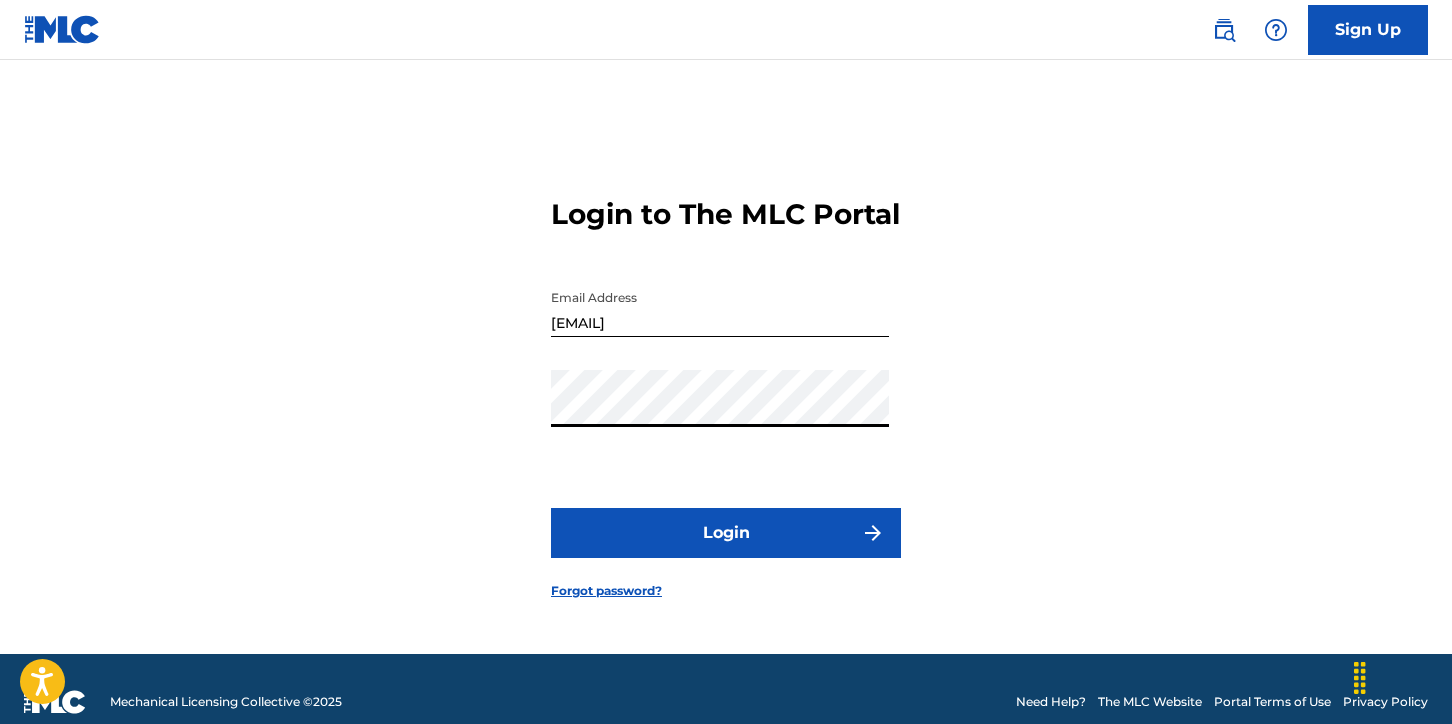 click on "Login" at bounding box center (726, 533) 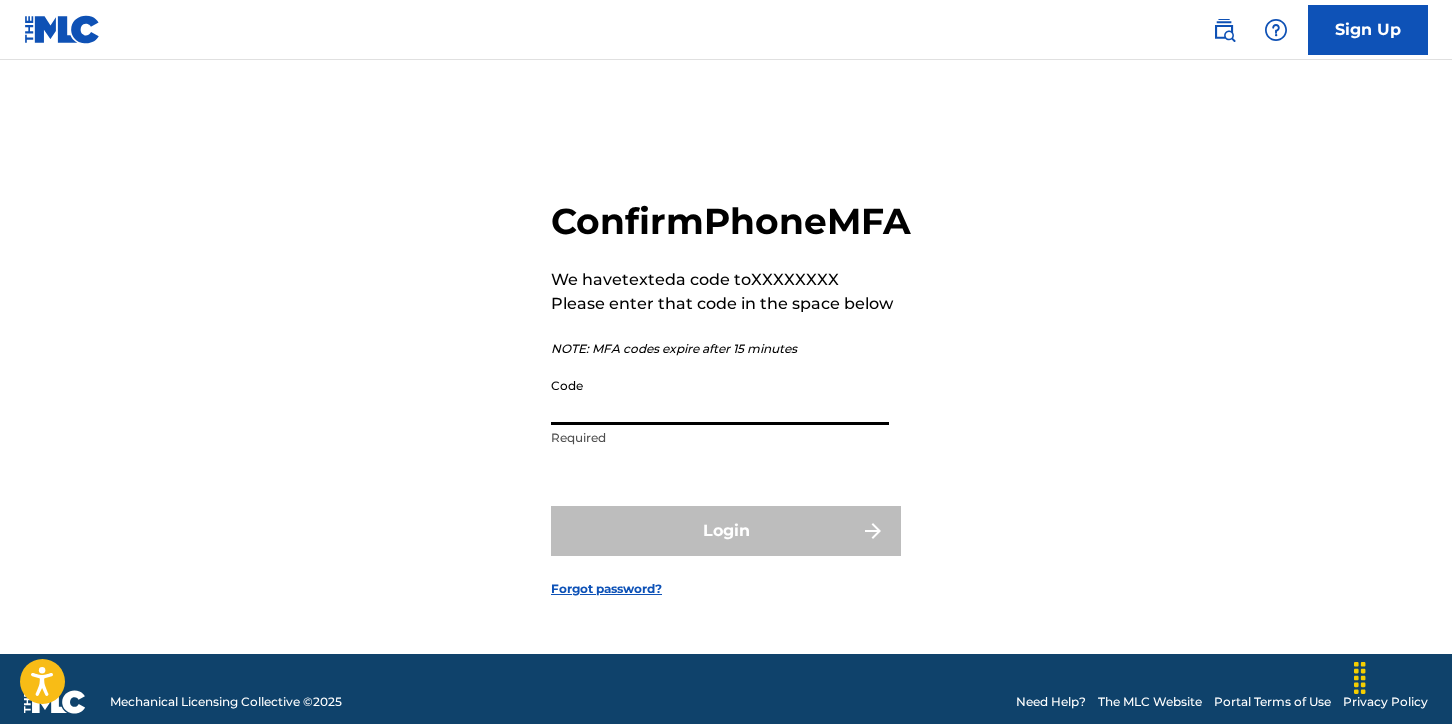 click on "Code" at bounding box center [720, 396] 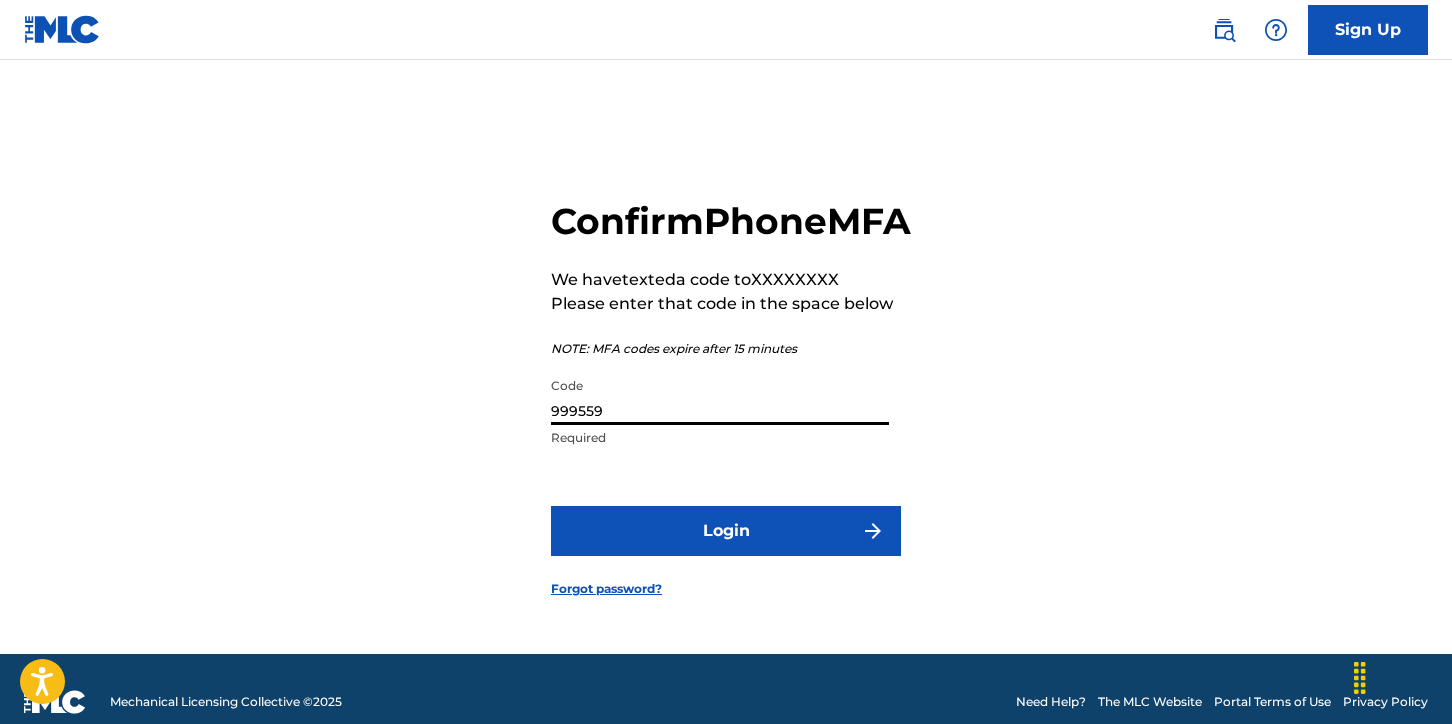 type on "999559" 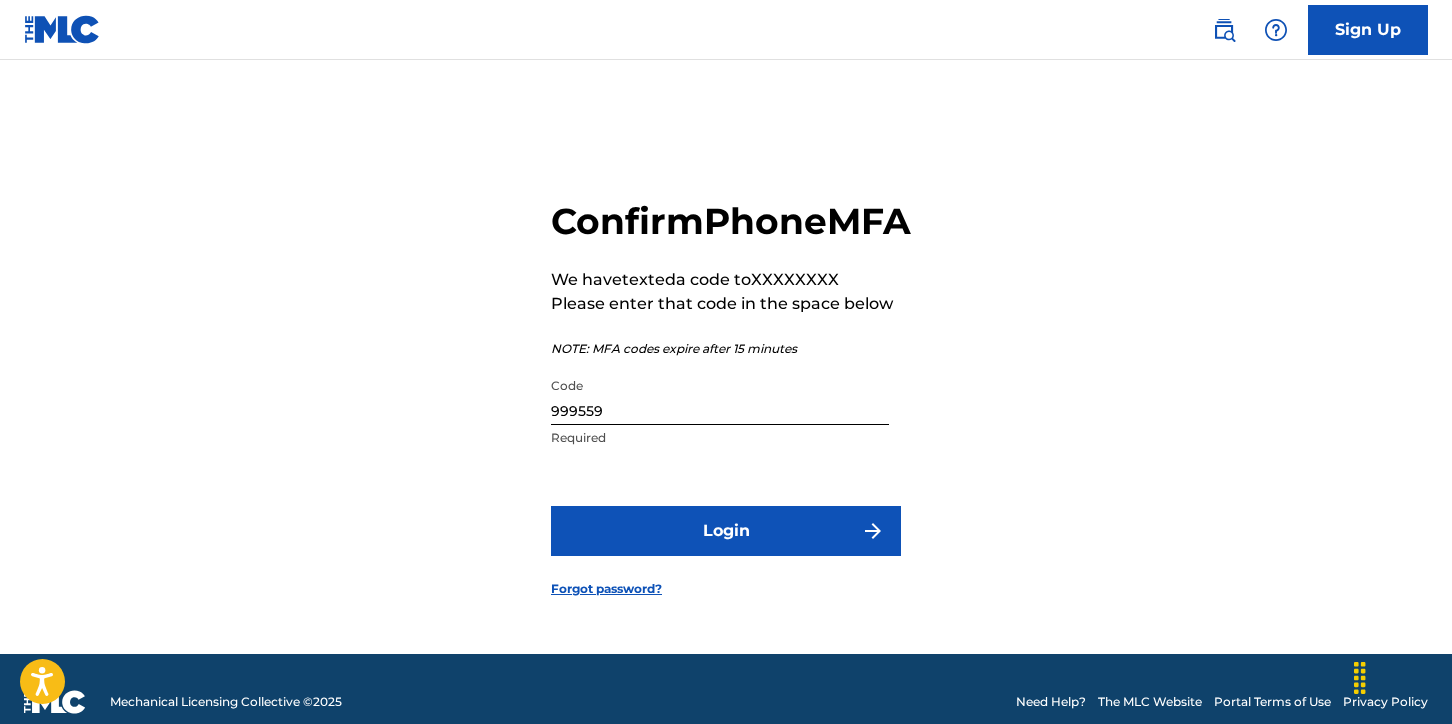click on "Login" at bounding box center [726, 531] 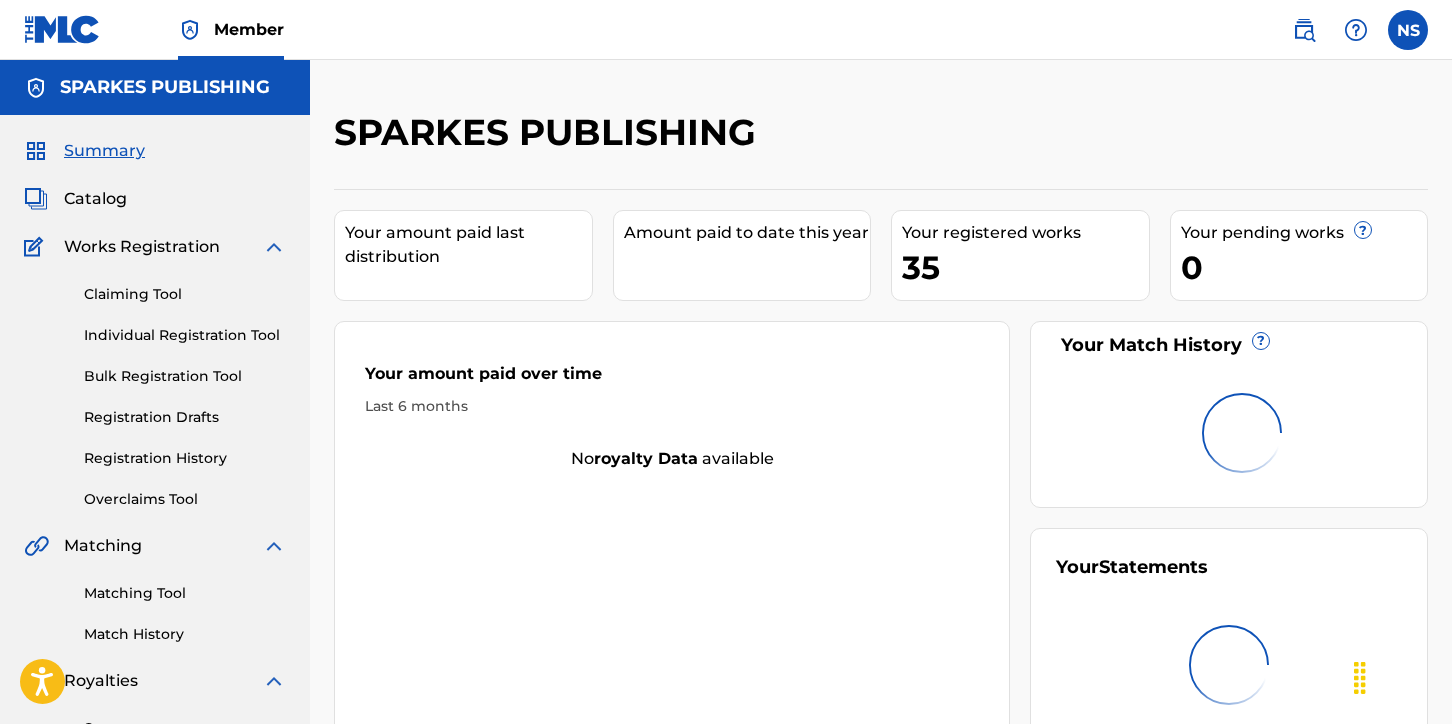 scroll, scrollTop: 0, scrollLeft: 0, axis: both 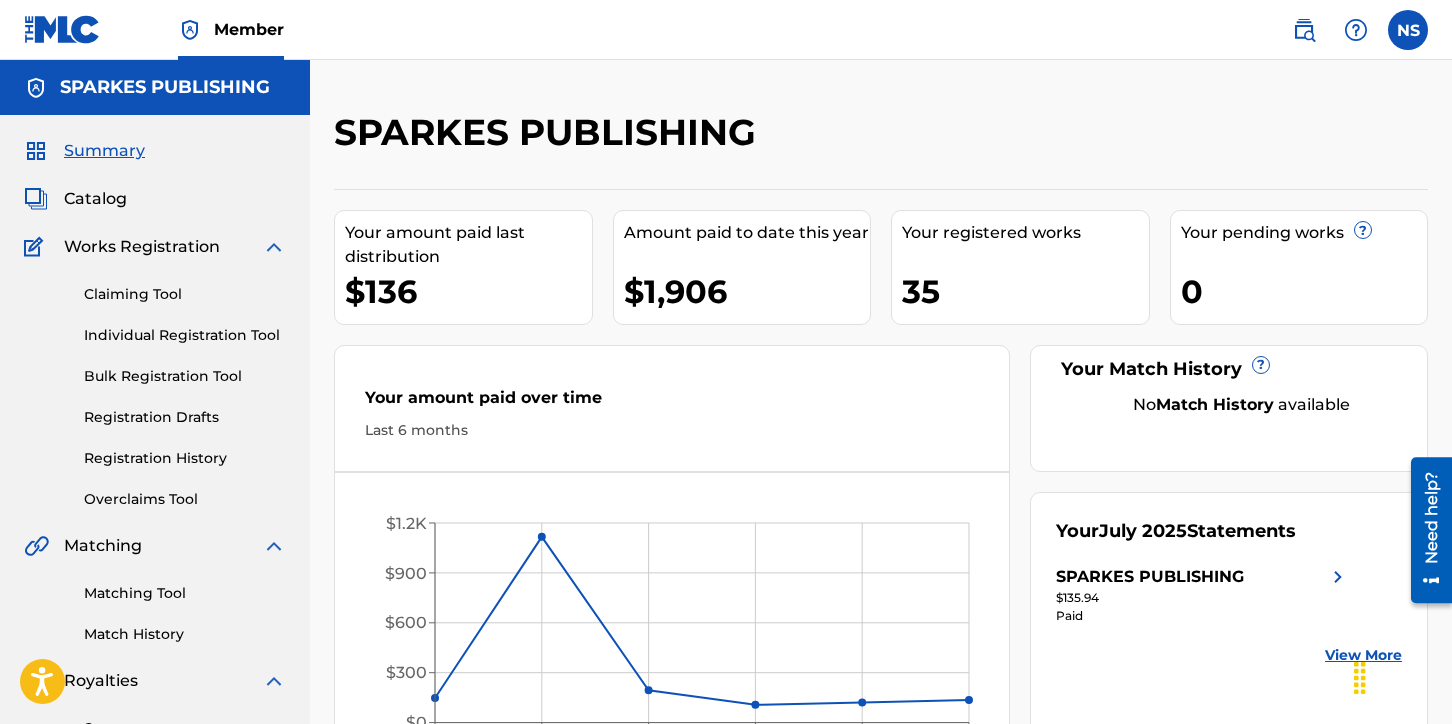 click on "Claiming Tool" at bounding box center (185, 294) 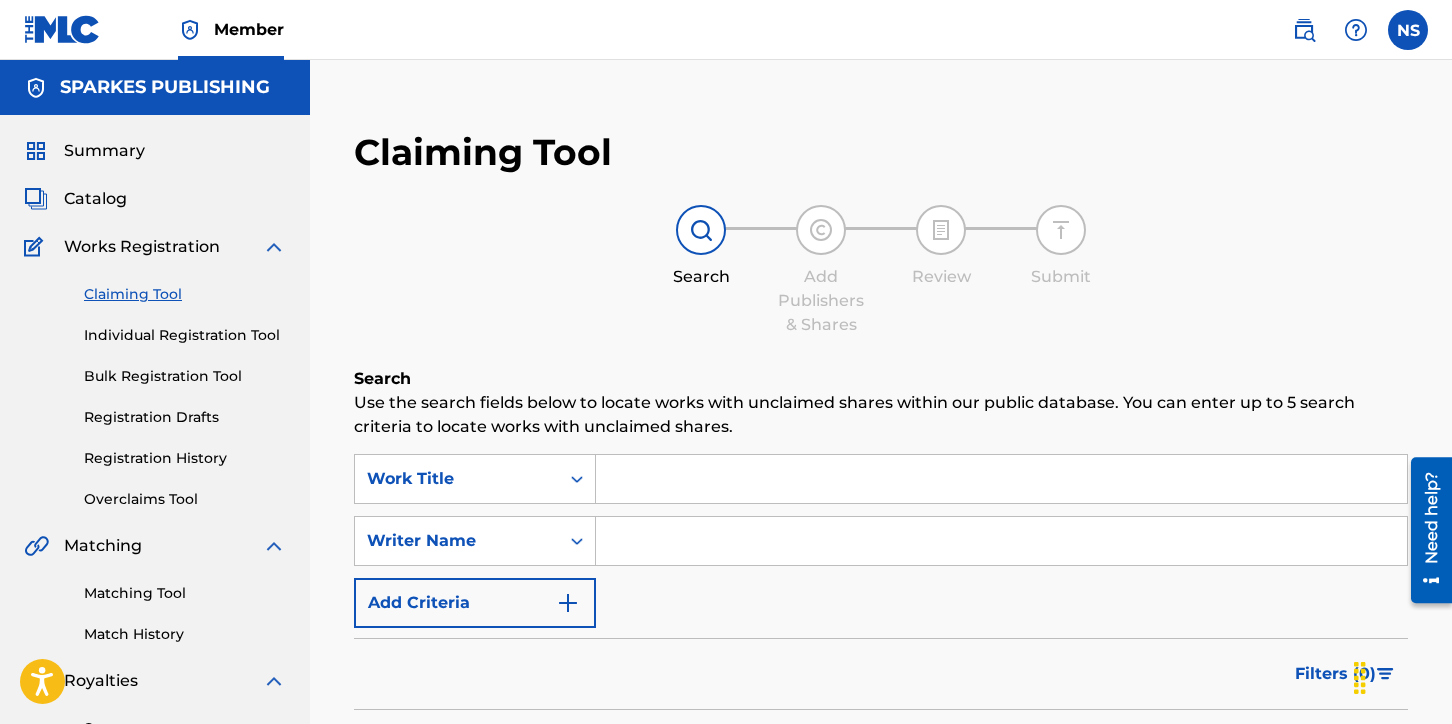 click at bounding box center (1001, 479) 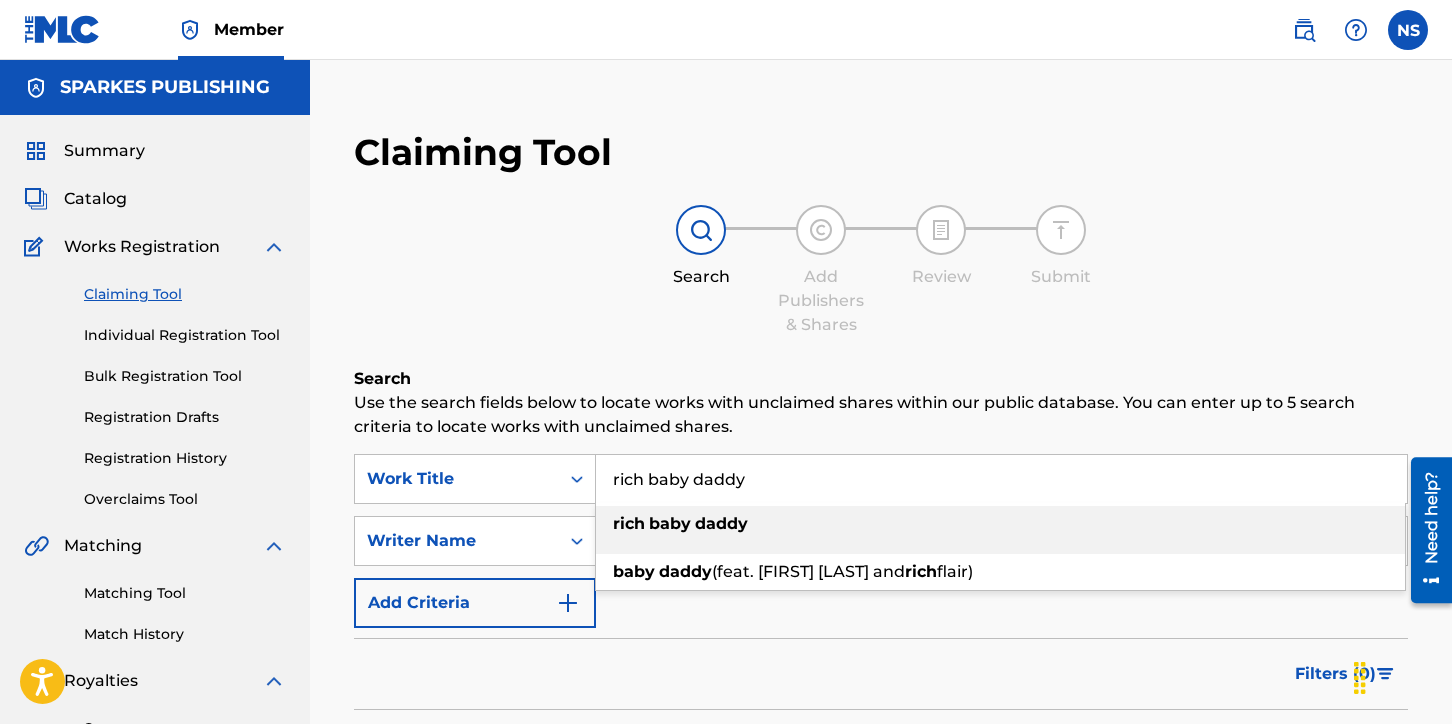 type on "rich baby daddy" 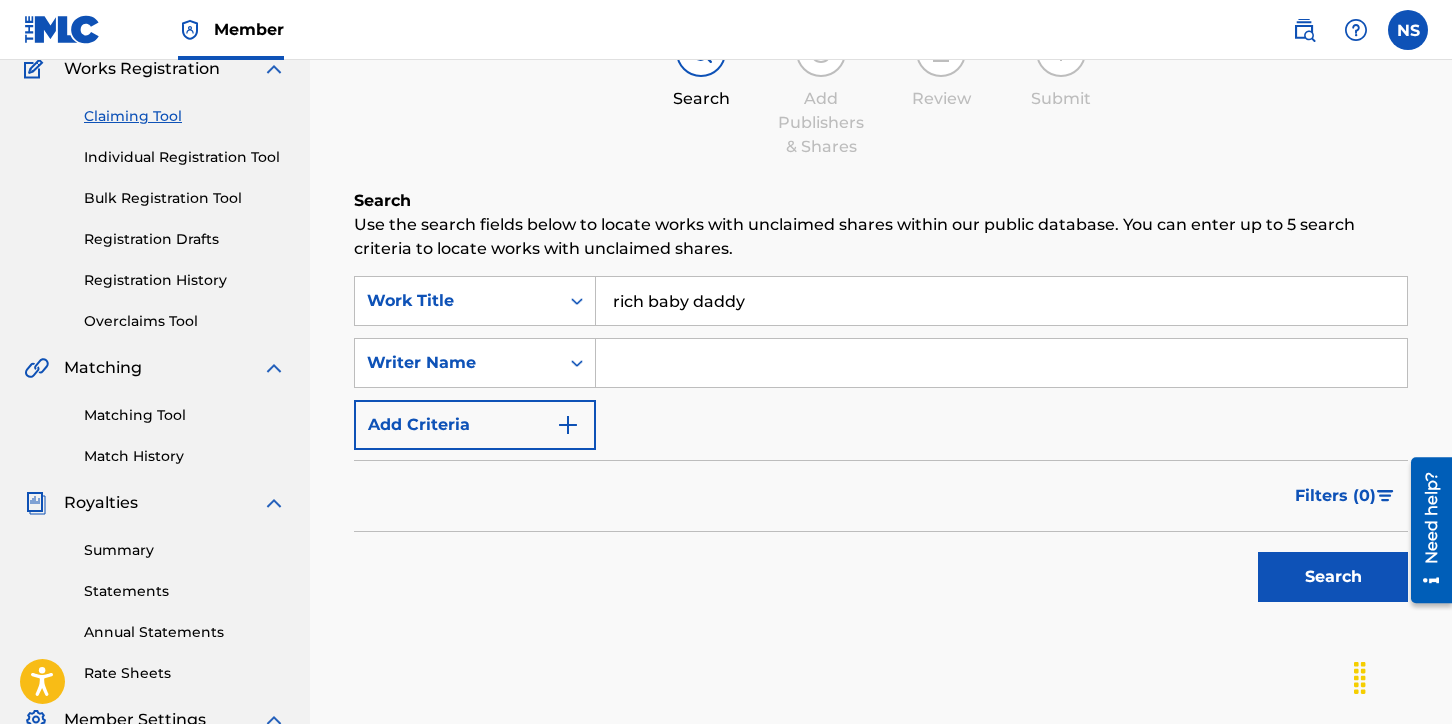 scroll, scrollTop: 180, scrollLeft: 0, axis: vertical 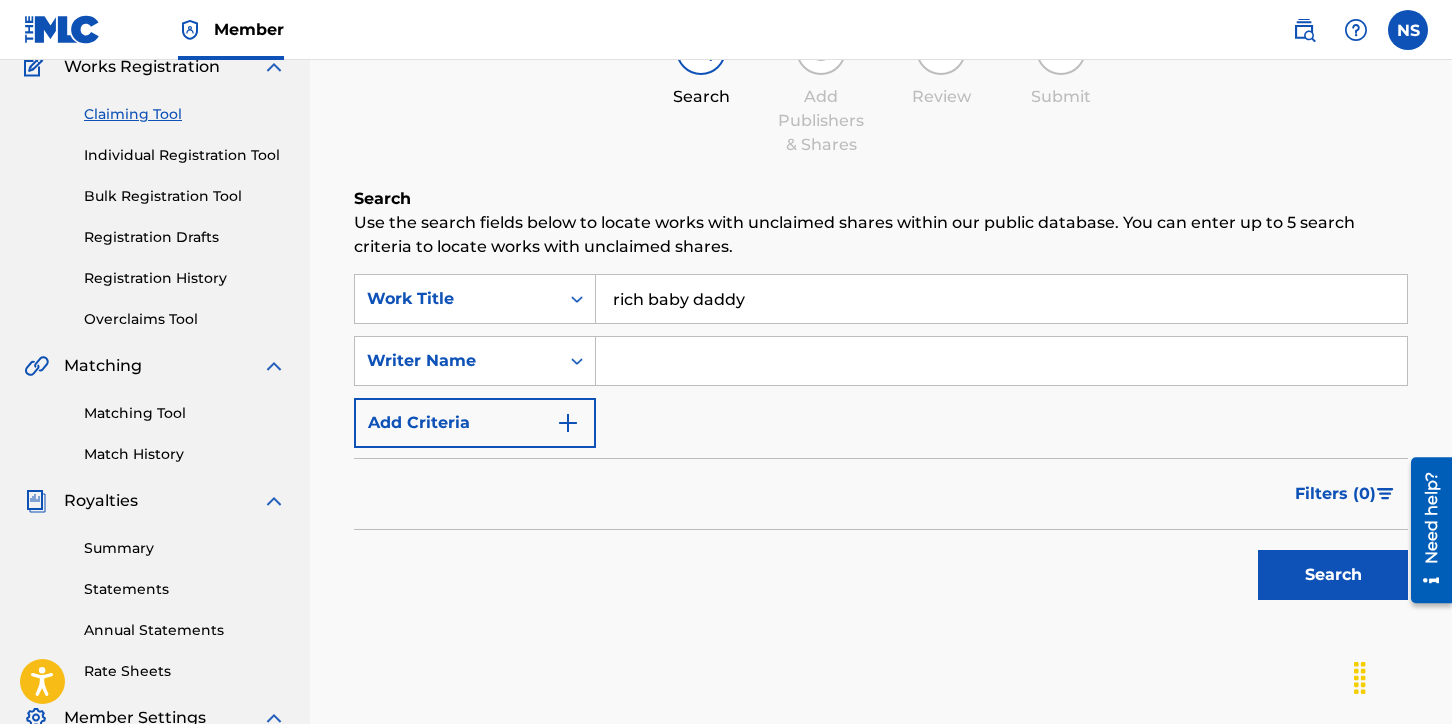 click on "Search" at bounding box center (1333, 575) 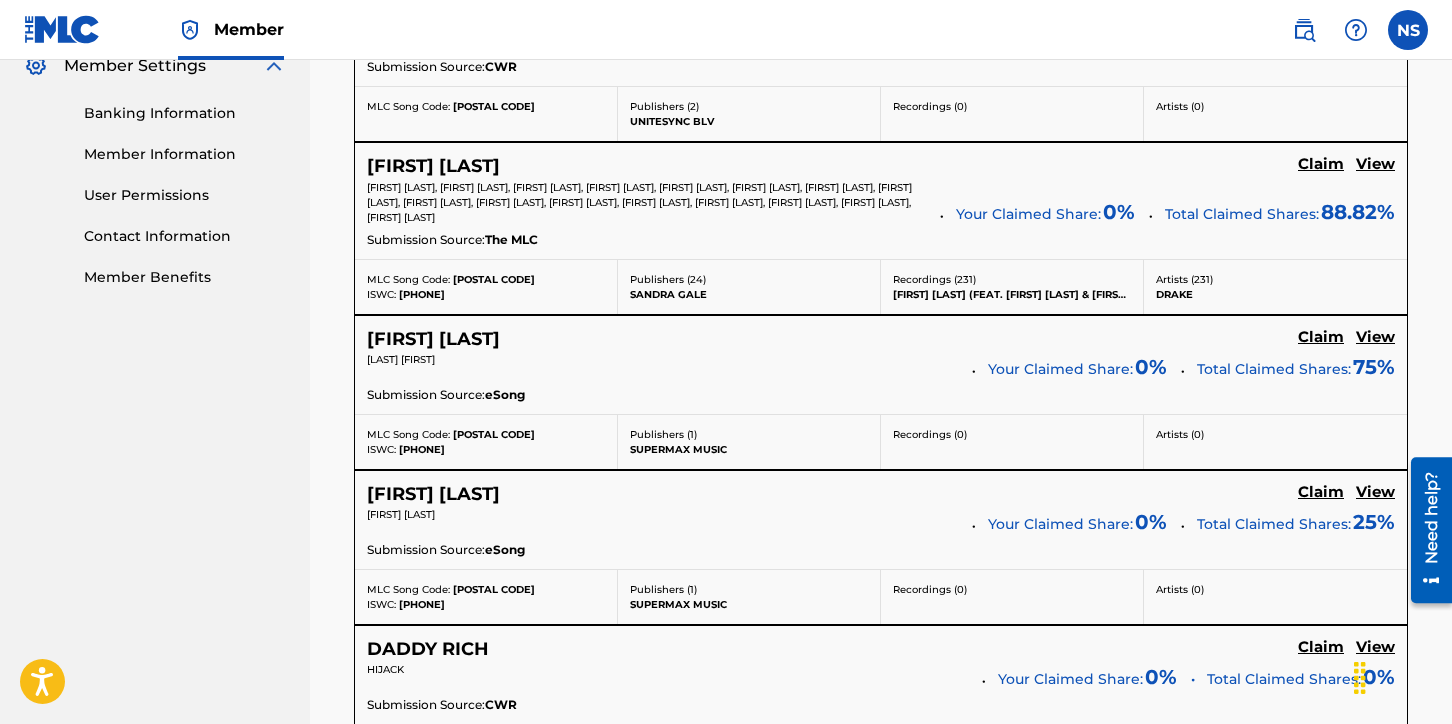 scroll, scrollTop: 830, scrollLeft: 0, axis: vertical 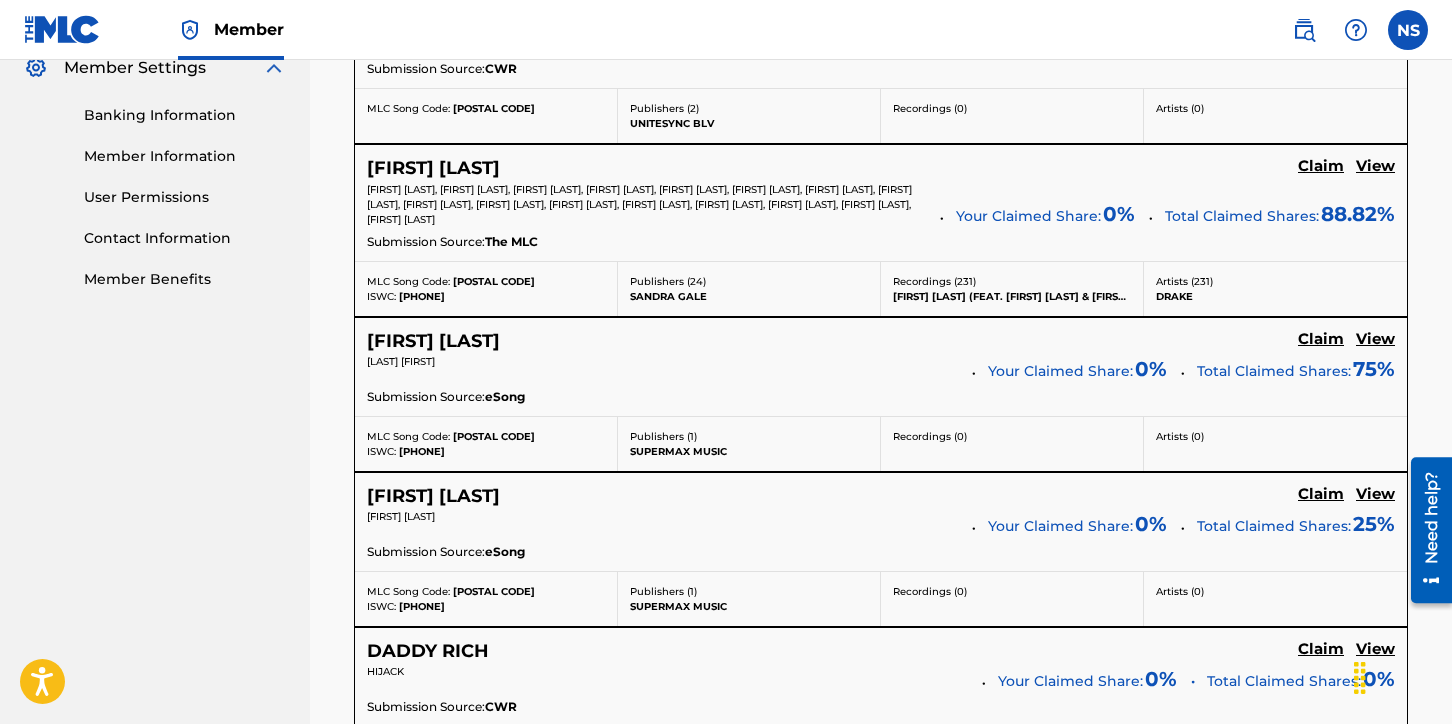 click on "View" at bounding box center (1375, 166) 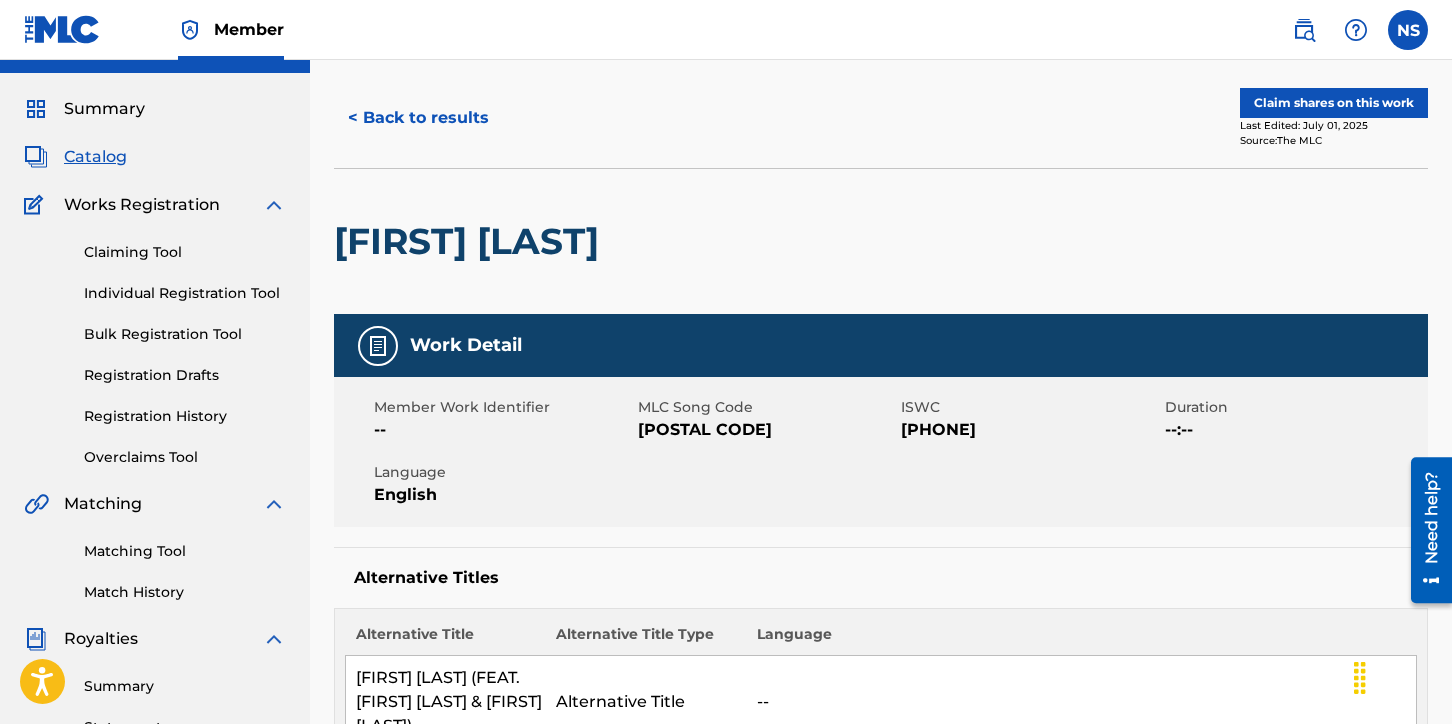 scroll, scrollTop: 0, scrollLeft: 0, axis: both 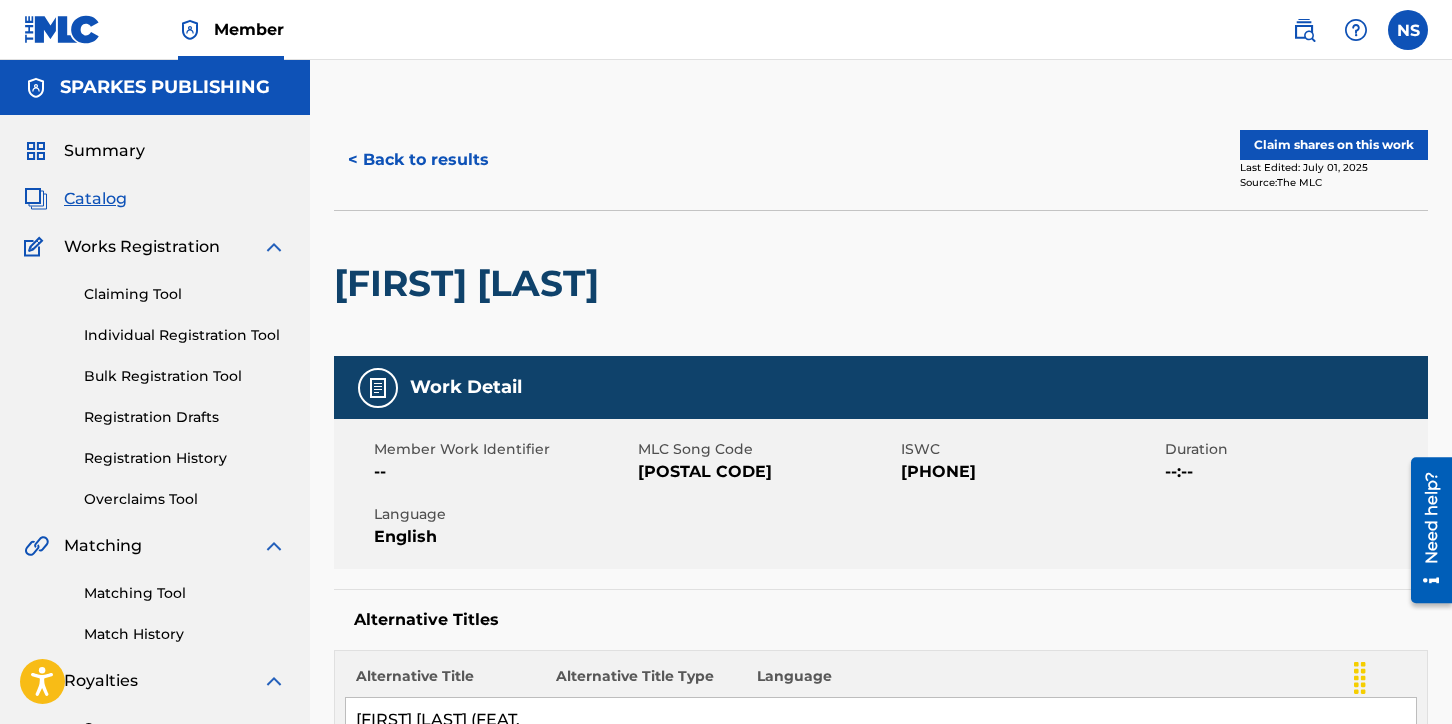 click on "Registration History" at bounding box center [185, 458] 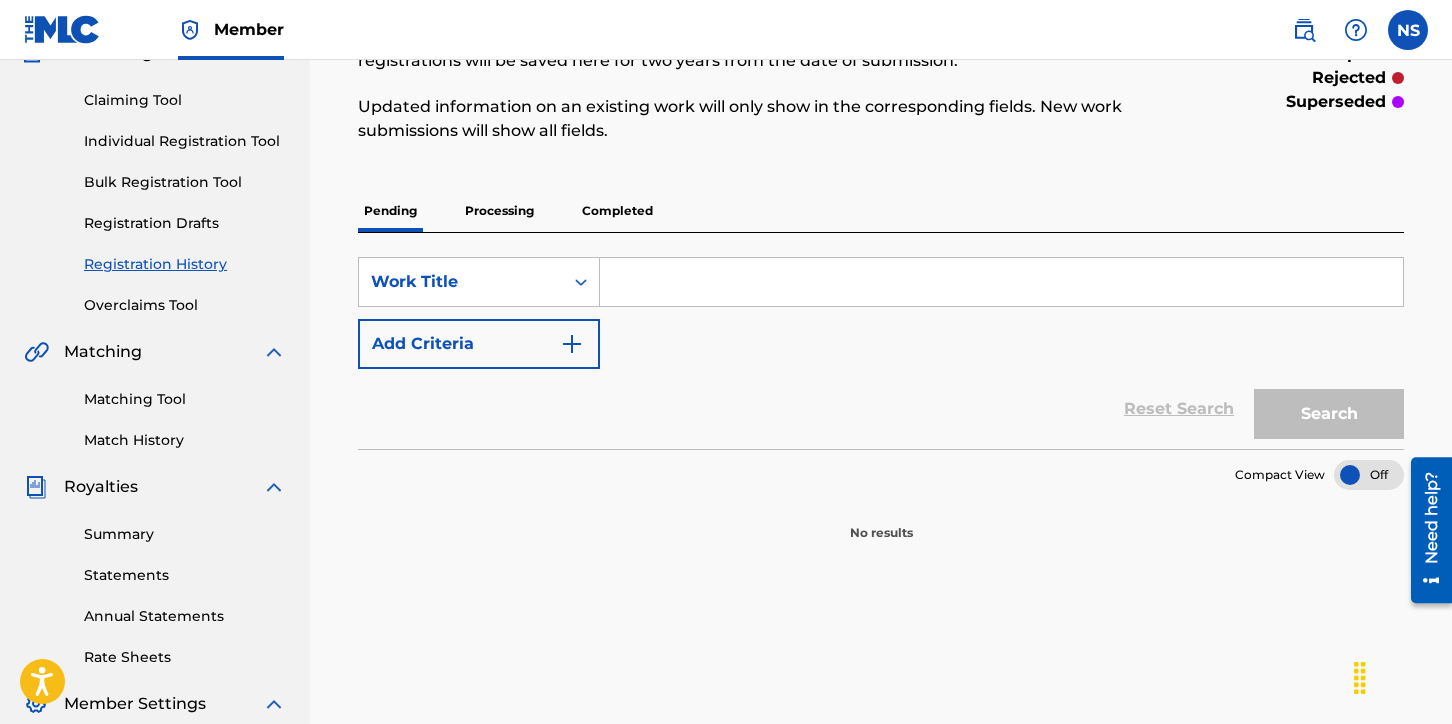 scroll, scrollTop: 160, scrollLeft: 0, axis: vertical 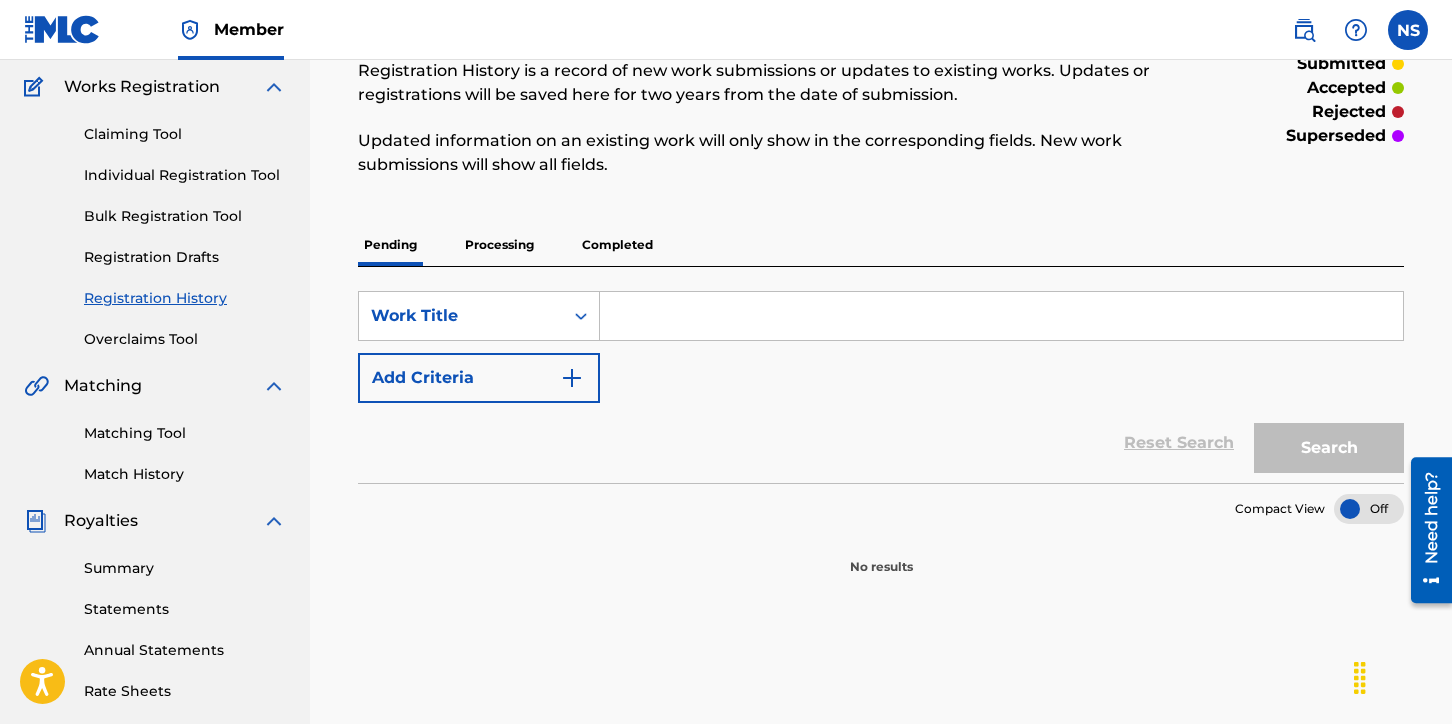 click on "Processing" at bounding box center (499, 245) 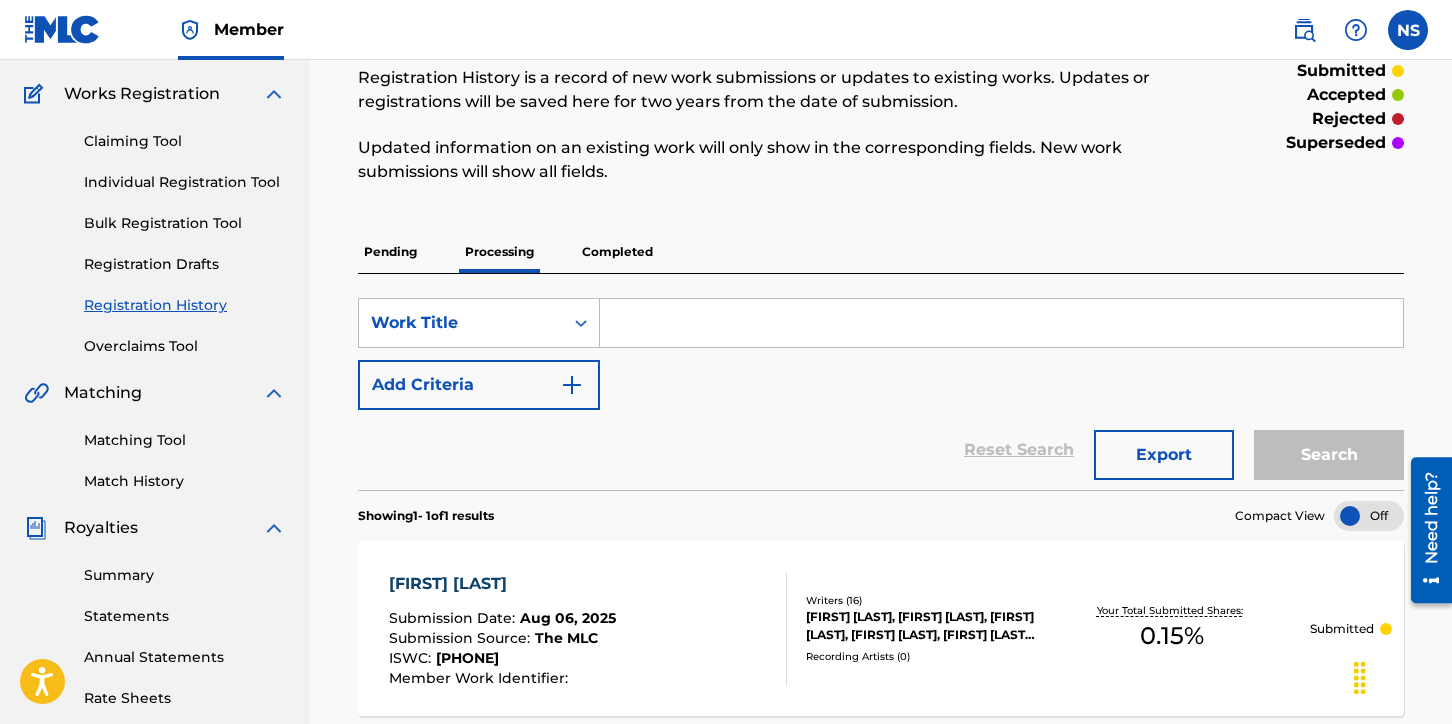 scroll, scrollTop: 147, scrollLeft: 0, axis: vertical 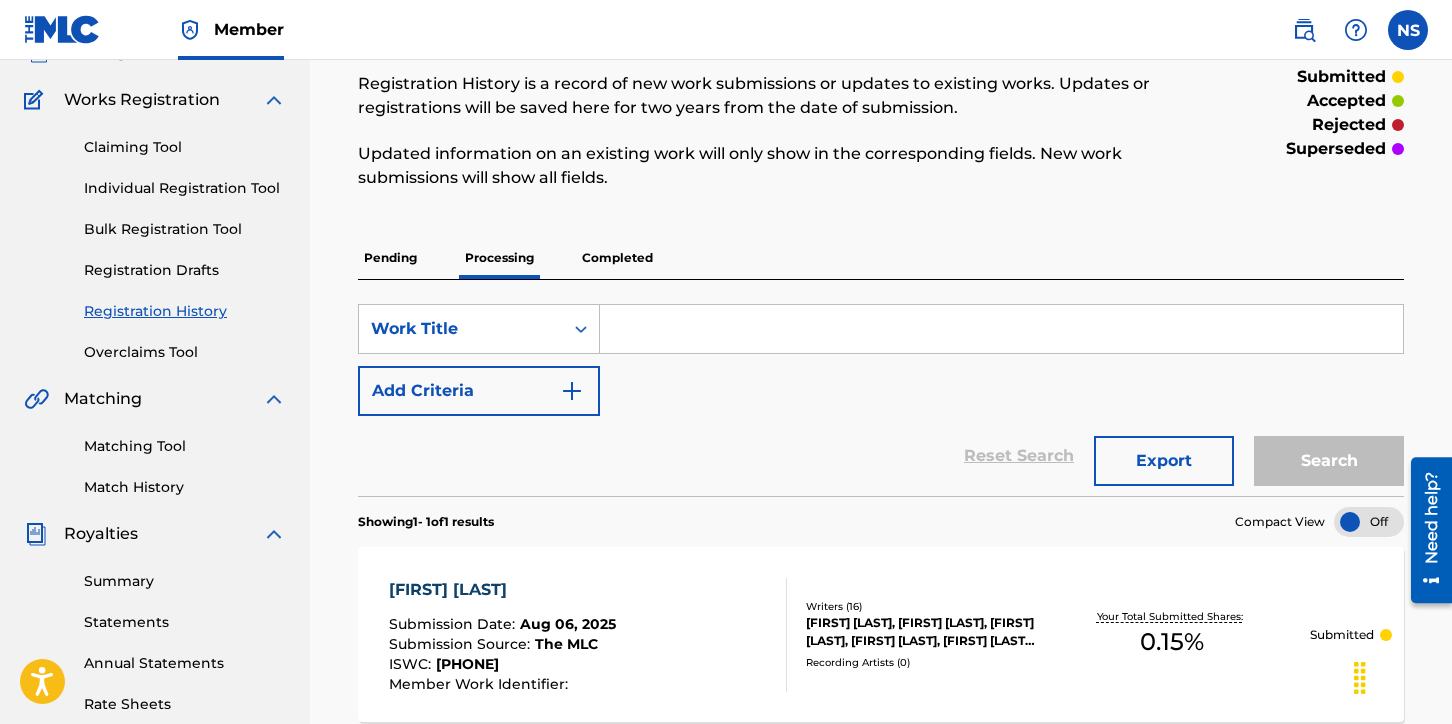 click on "Pending" at bounding box center (390, 258) 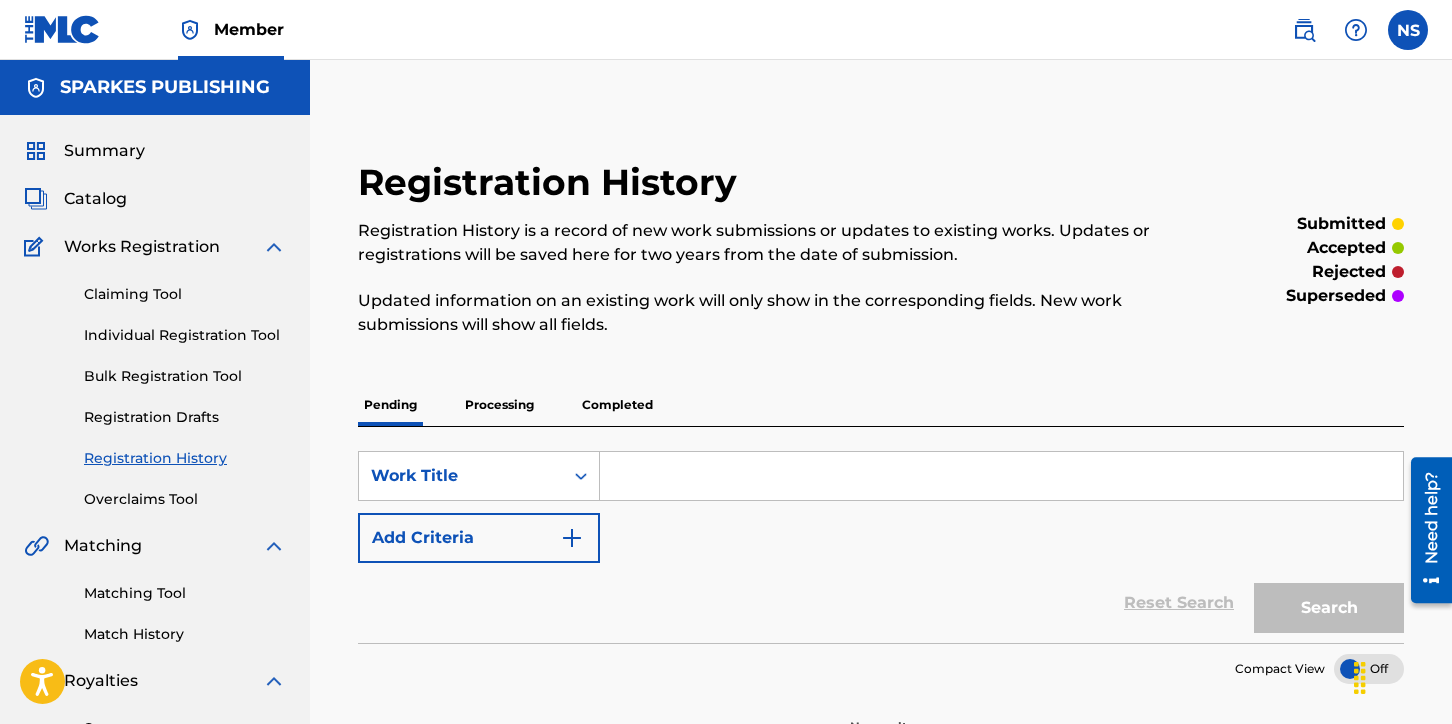 click on "Processing" at bounding box center [499, 405] 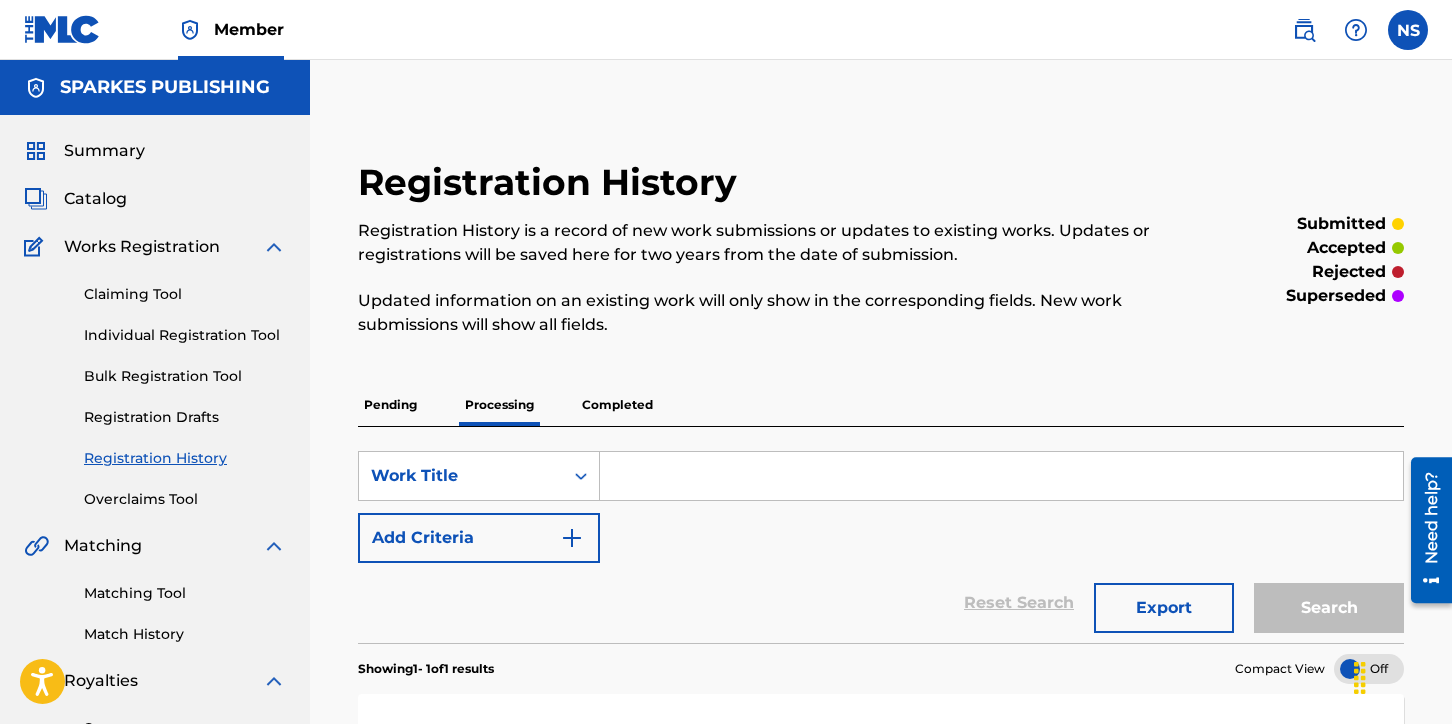 scroll, scrollTop: 246, scrollLeft: 0, axis: vertical 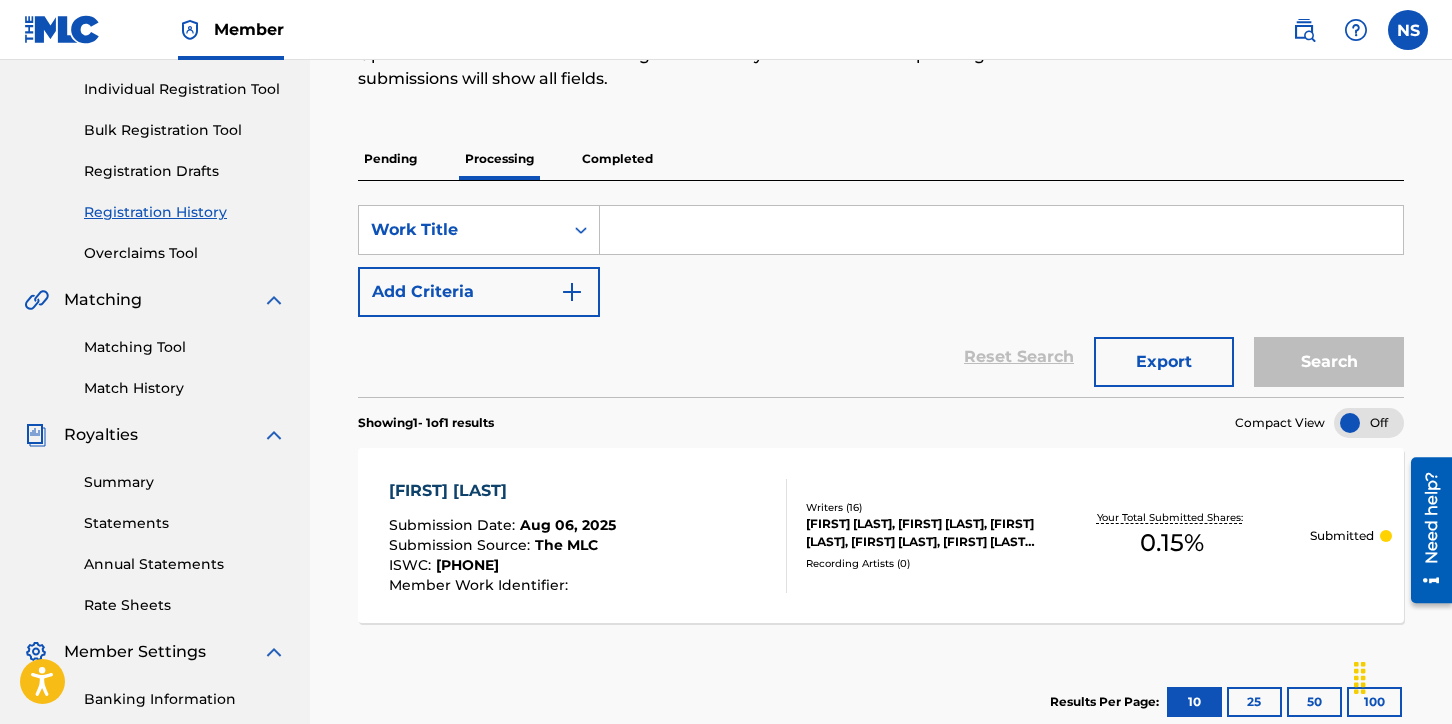 click on "Completed" at bounding box center [617, 159] 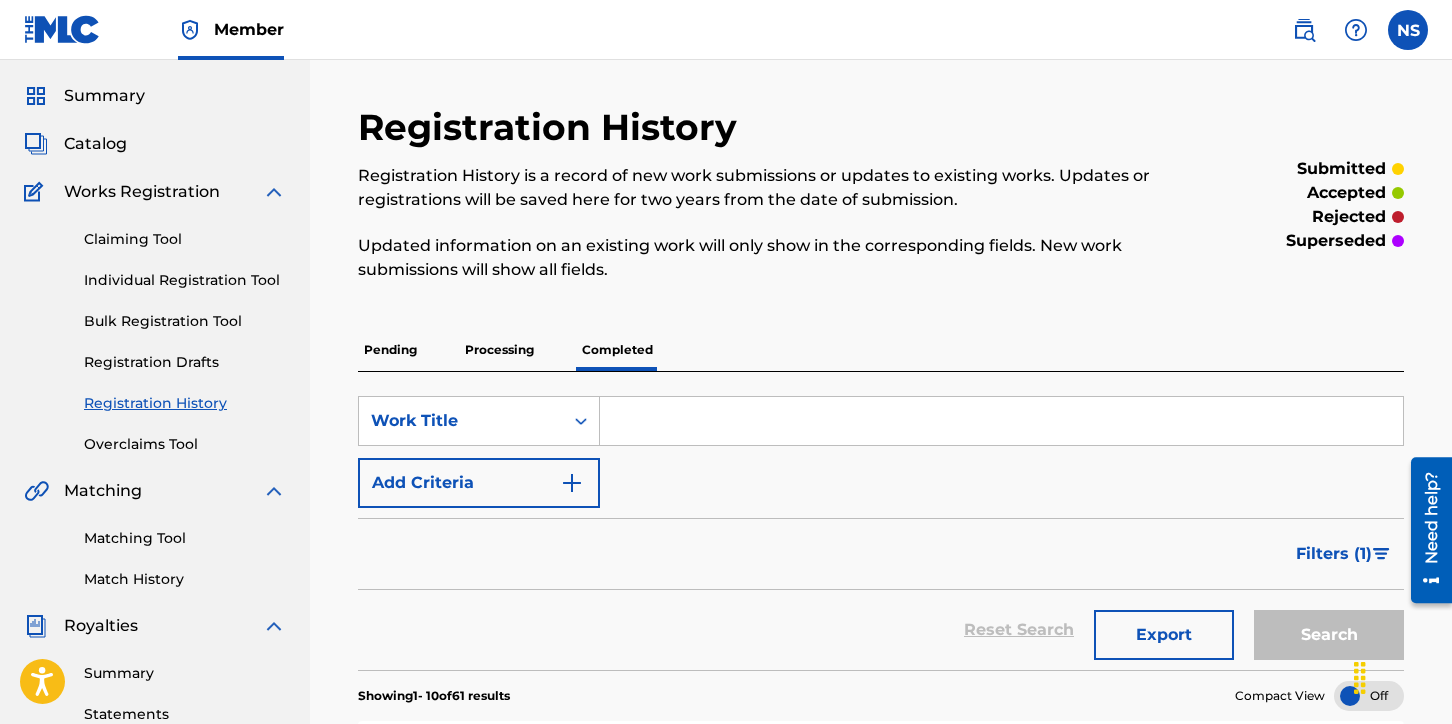 scroll, scrollTop: 0, scrollLeft: 0, axis: both 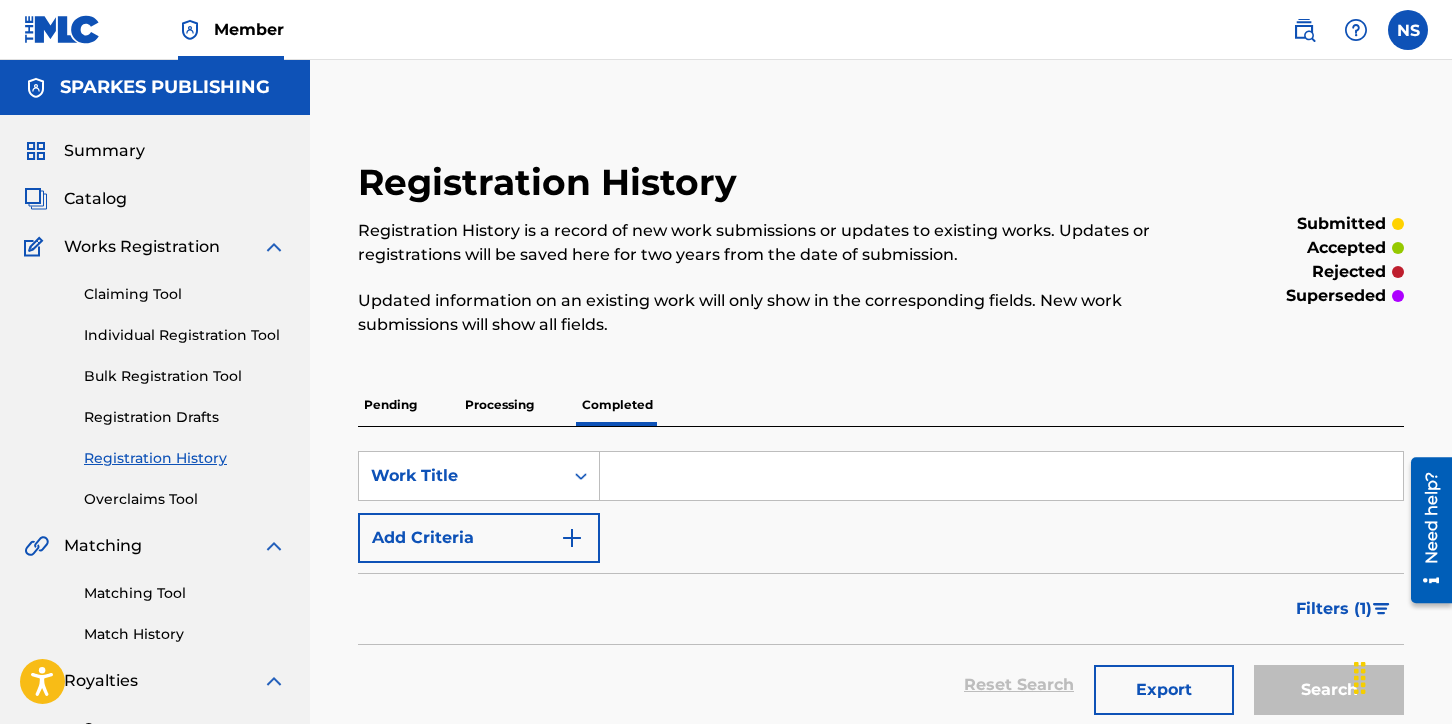 click on "Pending" at bounding box center (390, 405) 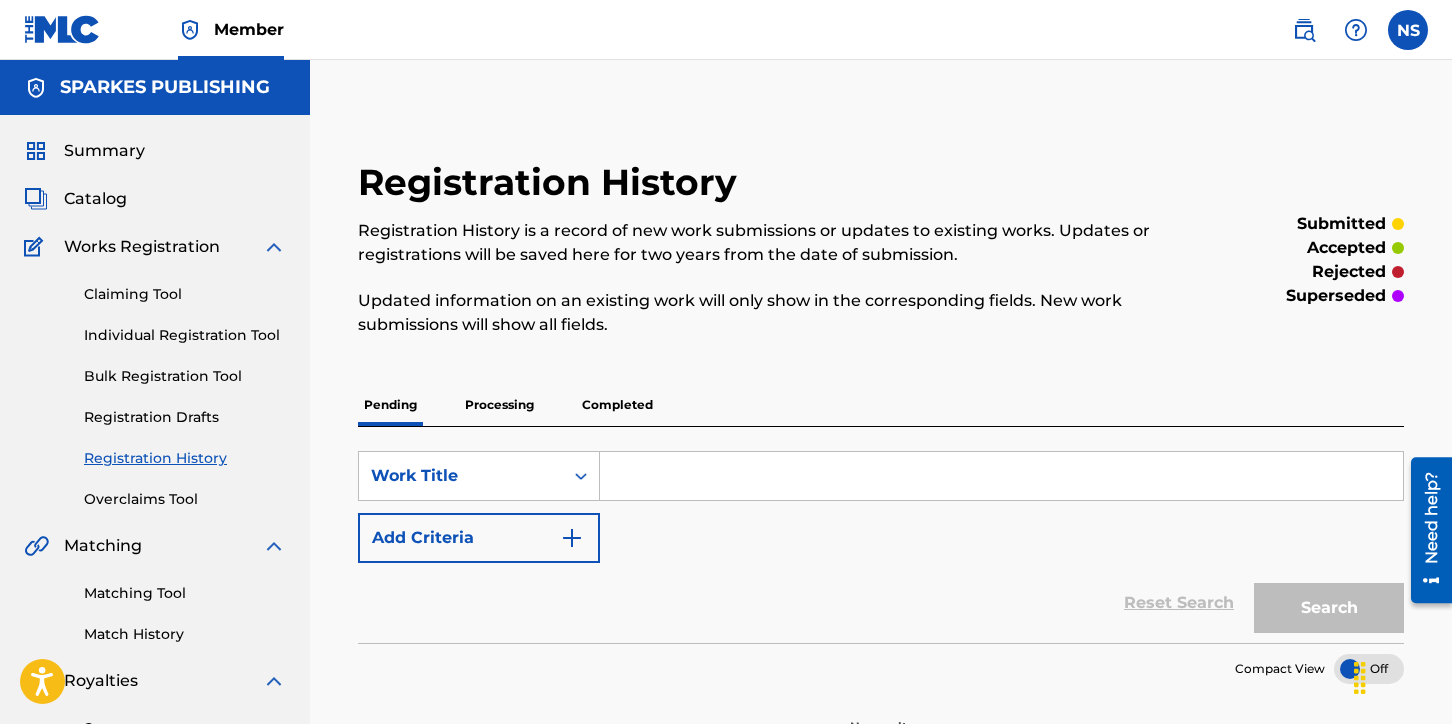 click on "Claiming Tool" at bounding box center (185, 294) 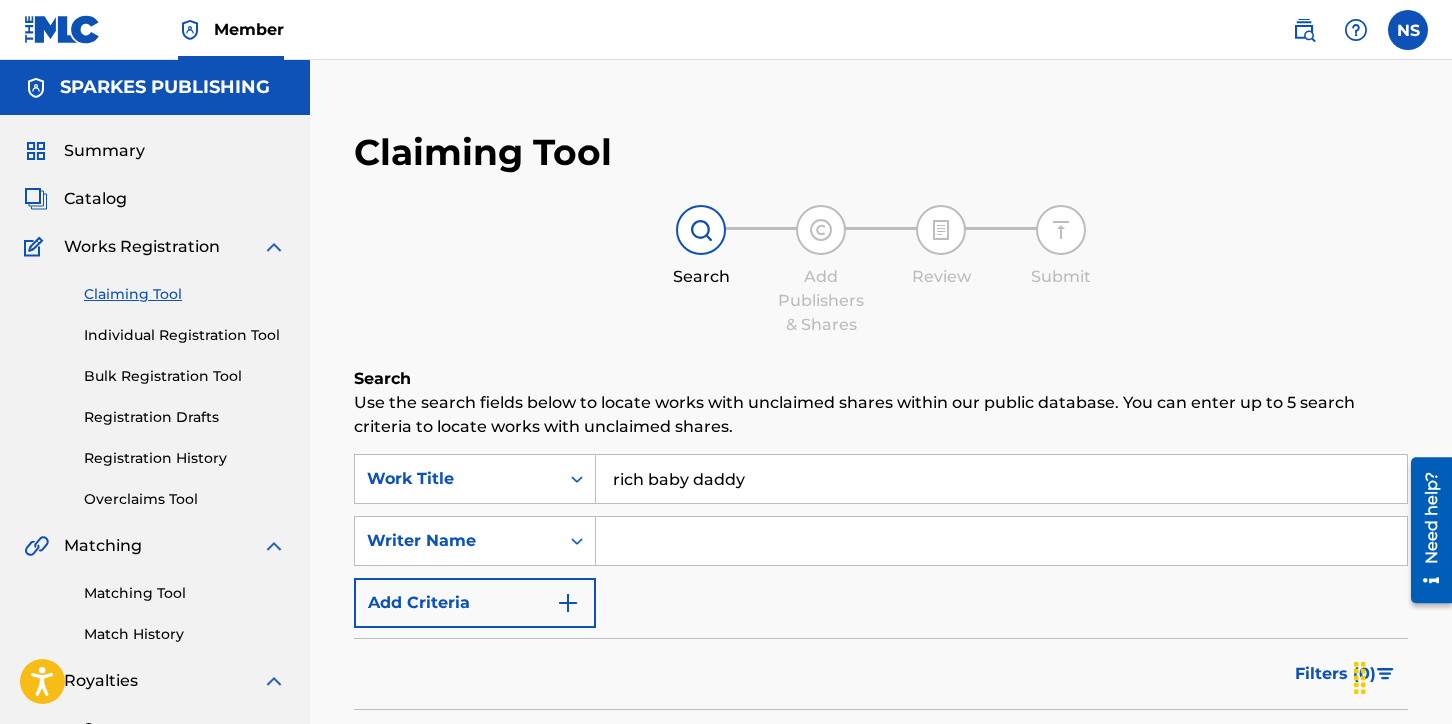 click on "rich baby daddy" at bounding box center [1001, 479] 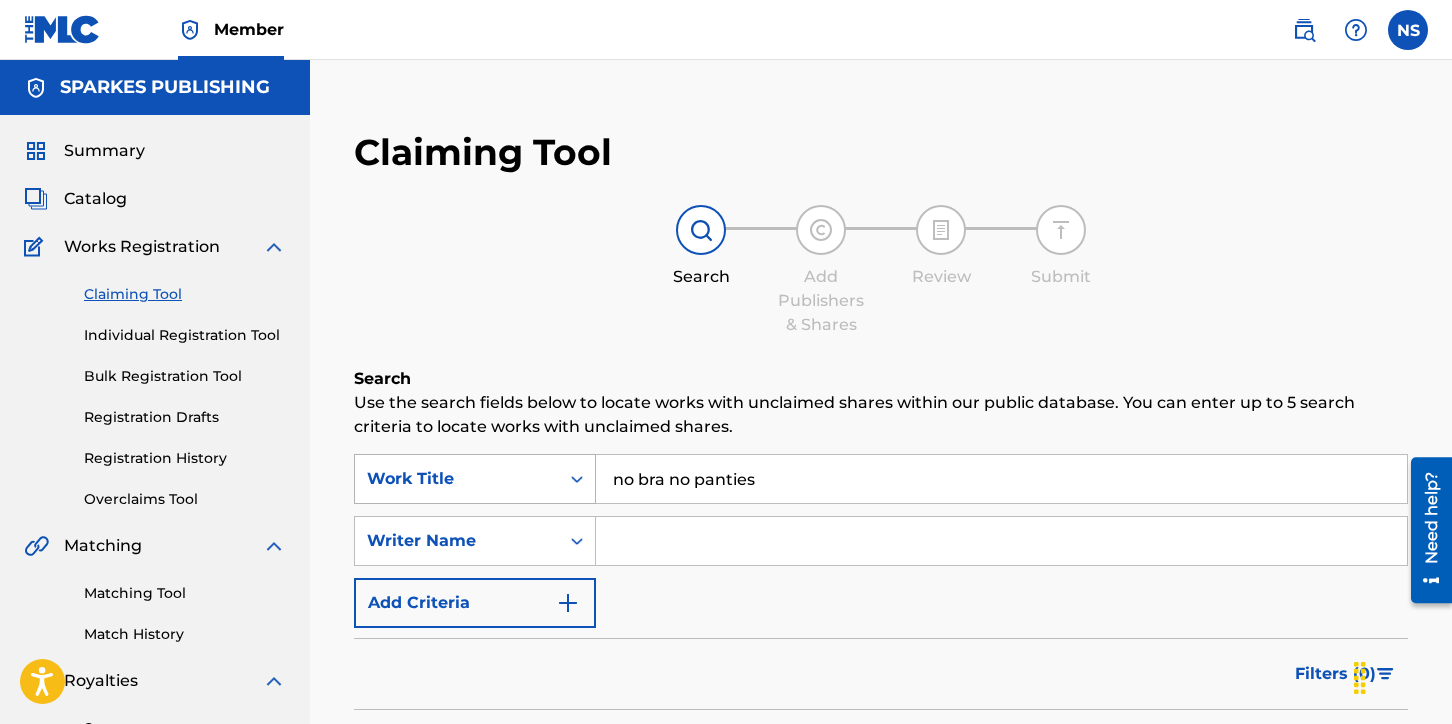 drag, startPoint x: 666, startPoint y: 483, endPoint x: 592, endPoint y: 483, distance: 74 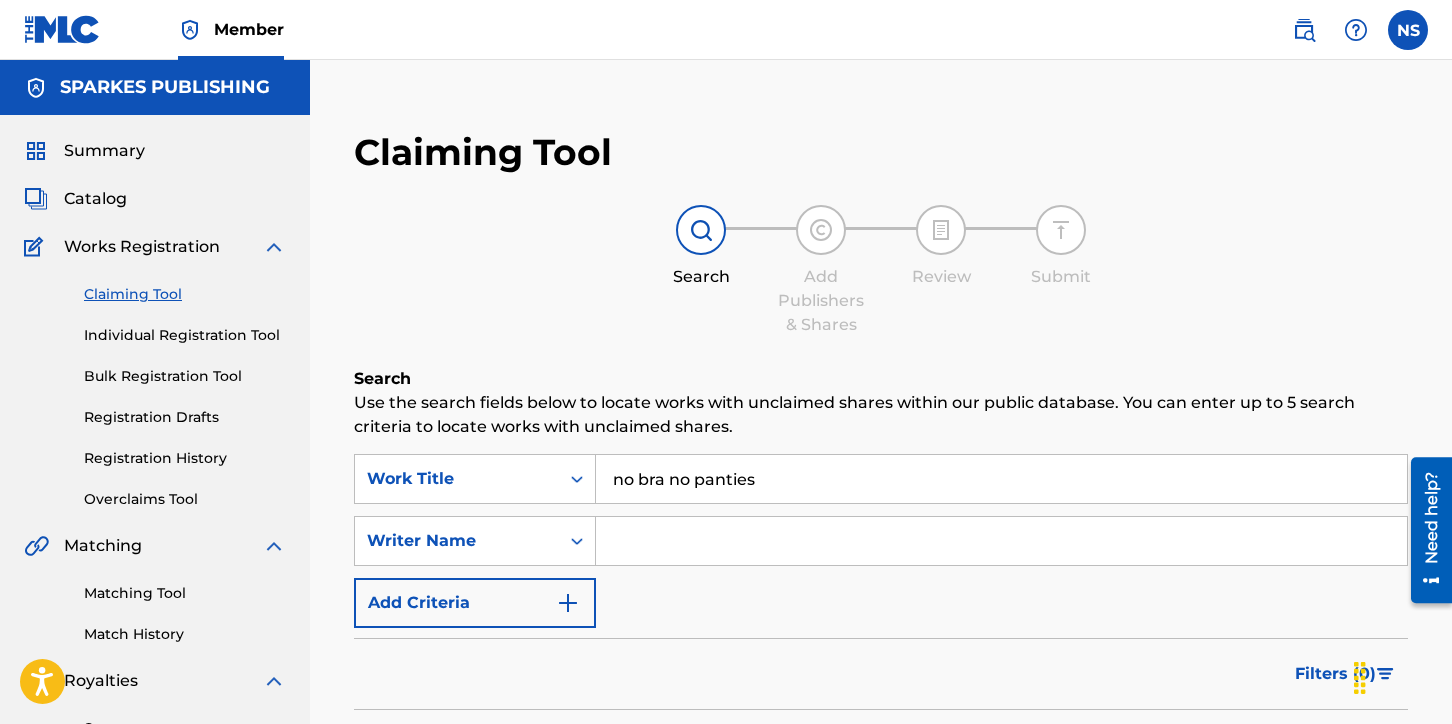 click on "no bra no panties" at bounding box center [1001, 479] 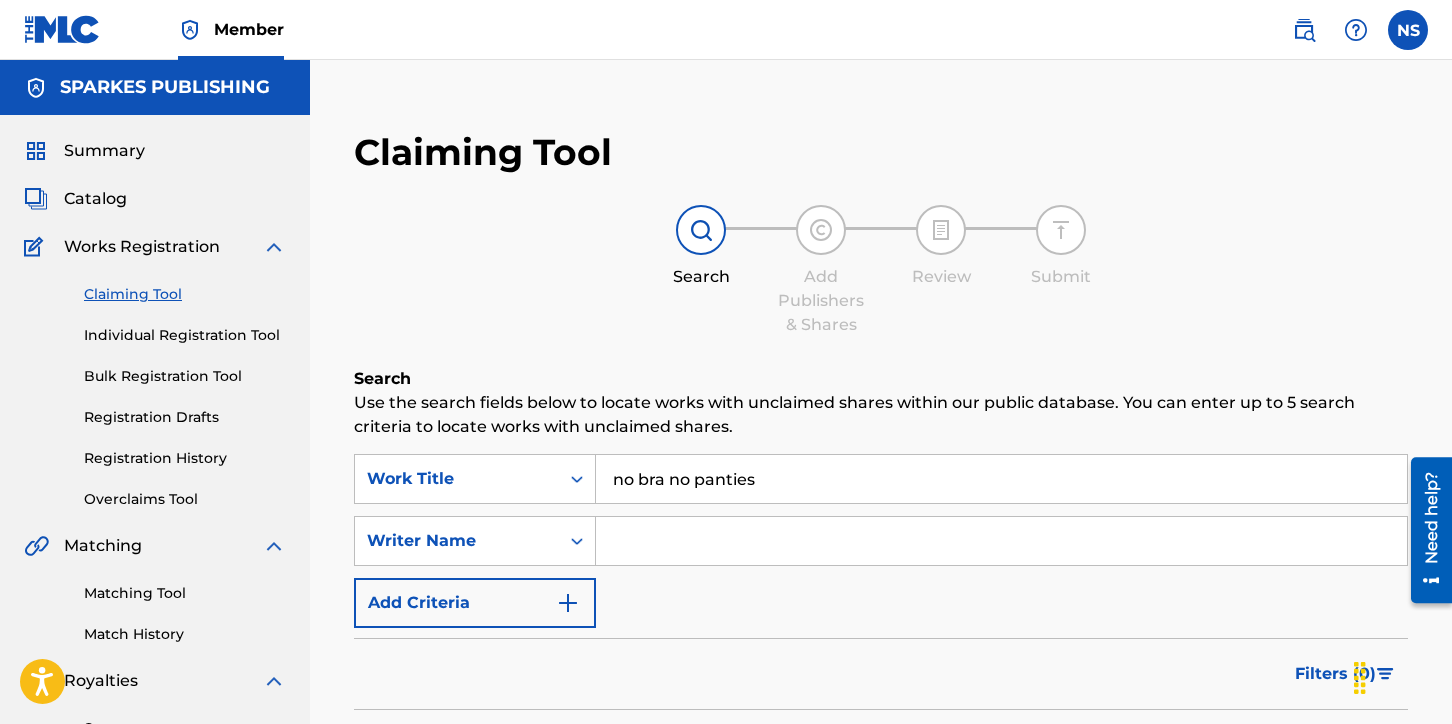 click on "no bra no panties" at bounding box center (1001, 479) 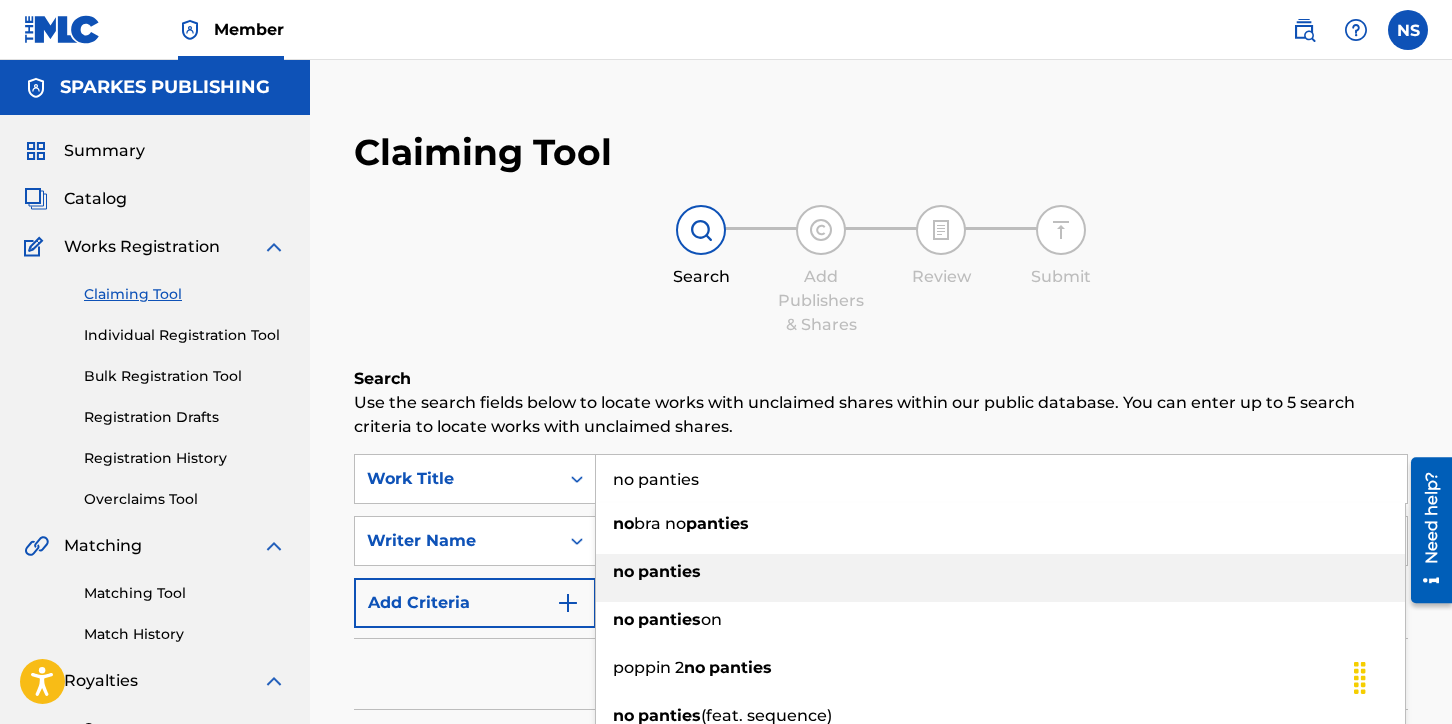 type on "no panties" 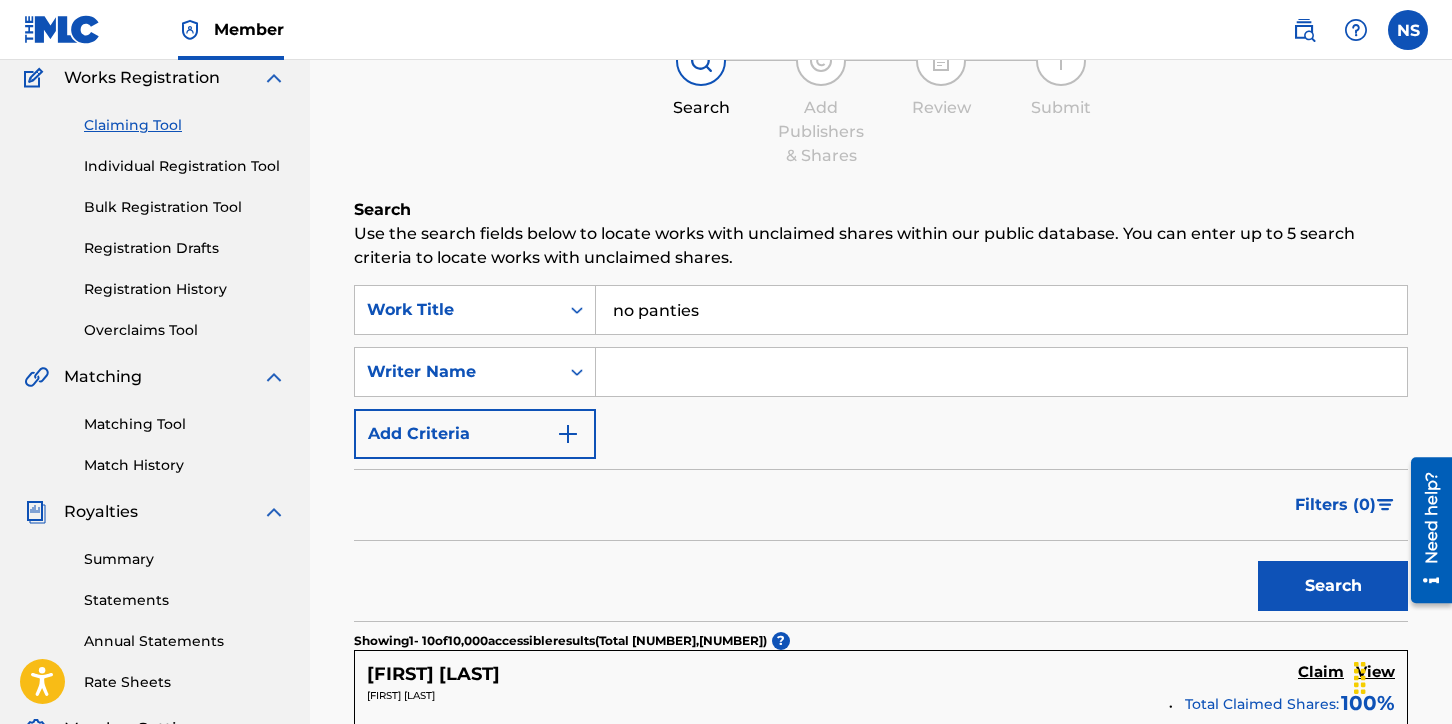 scroll, scrollTop: 183, scrollLeft: 0, axis: vertical 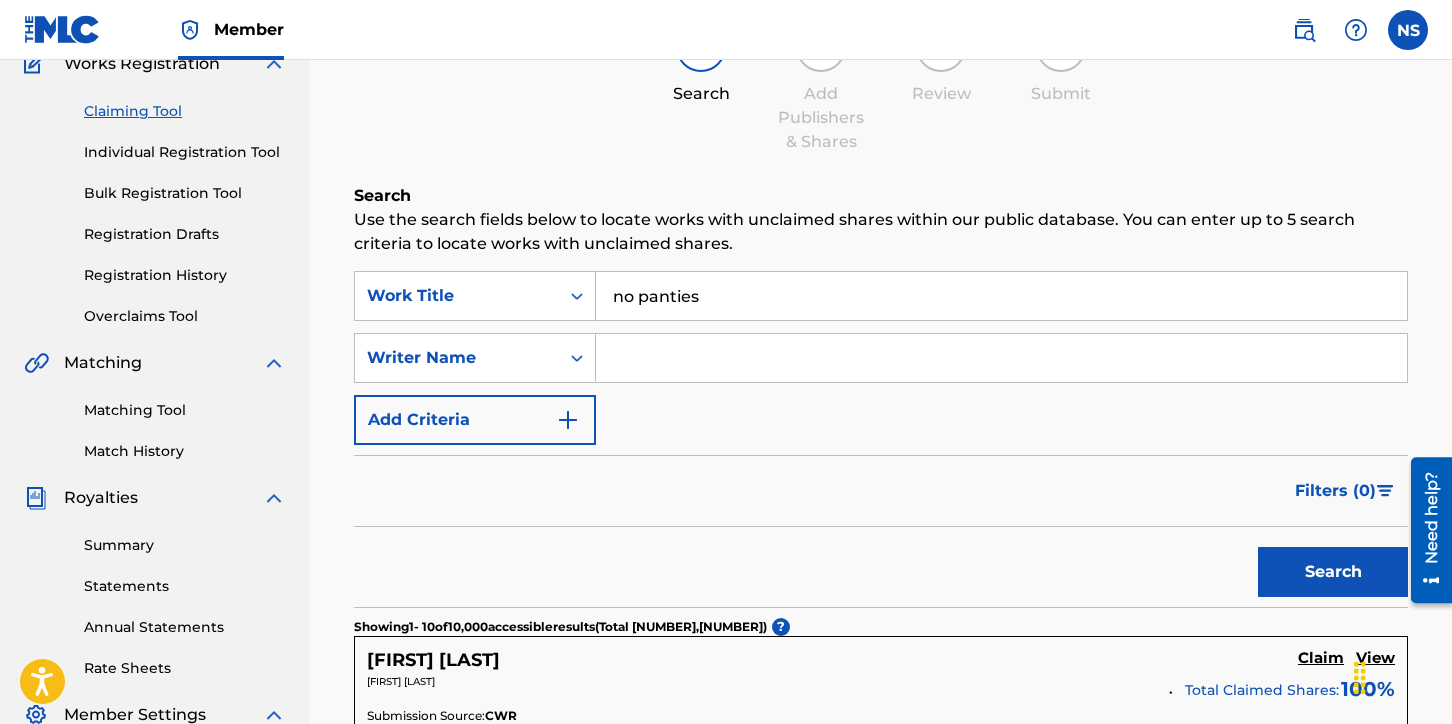 click on "Search" at bounding box center [1333, 572] 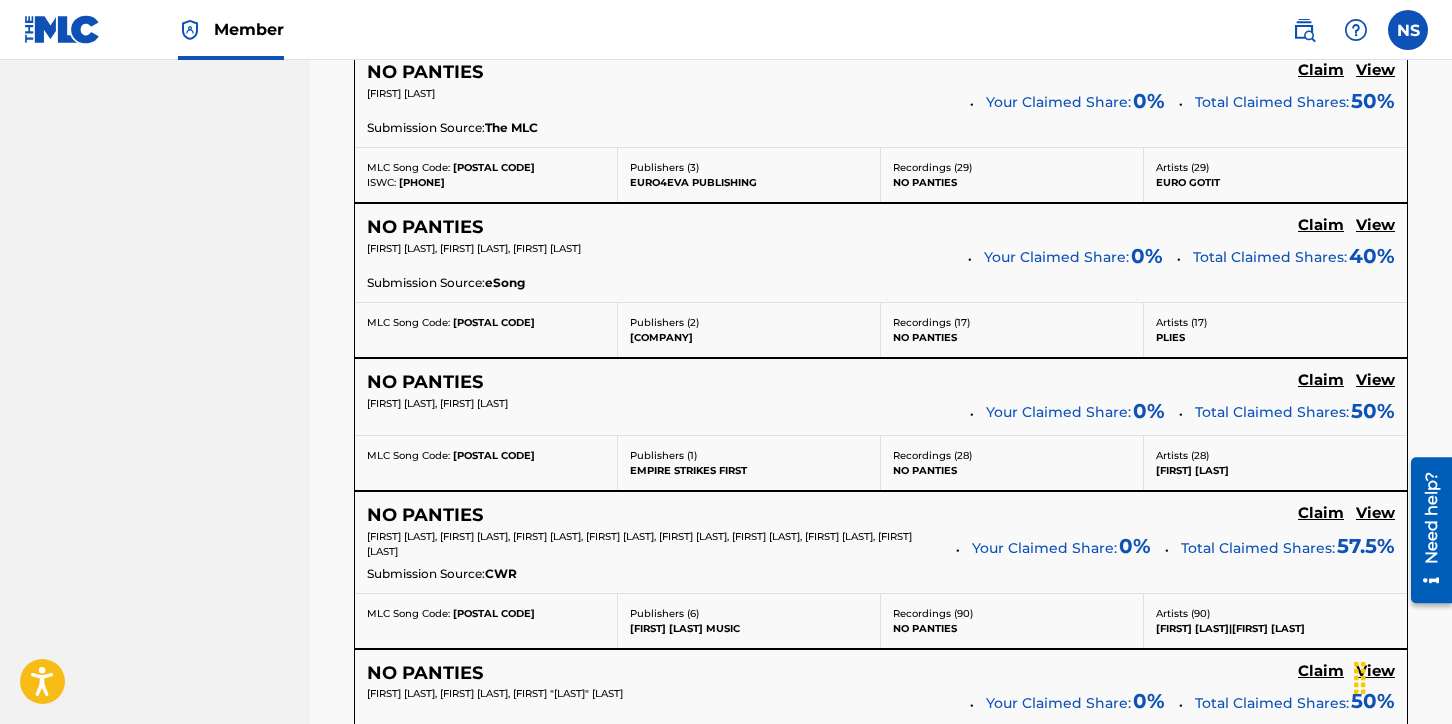 scroll, scrollTop: 1474, scrollLeft: 0, axis: vertical 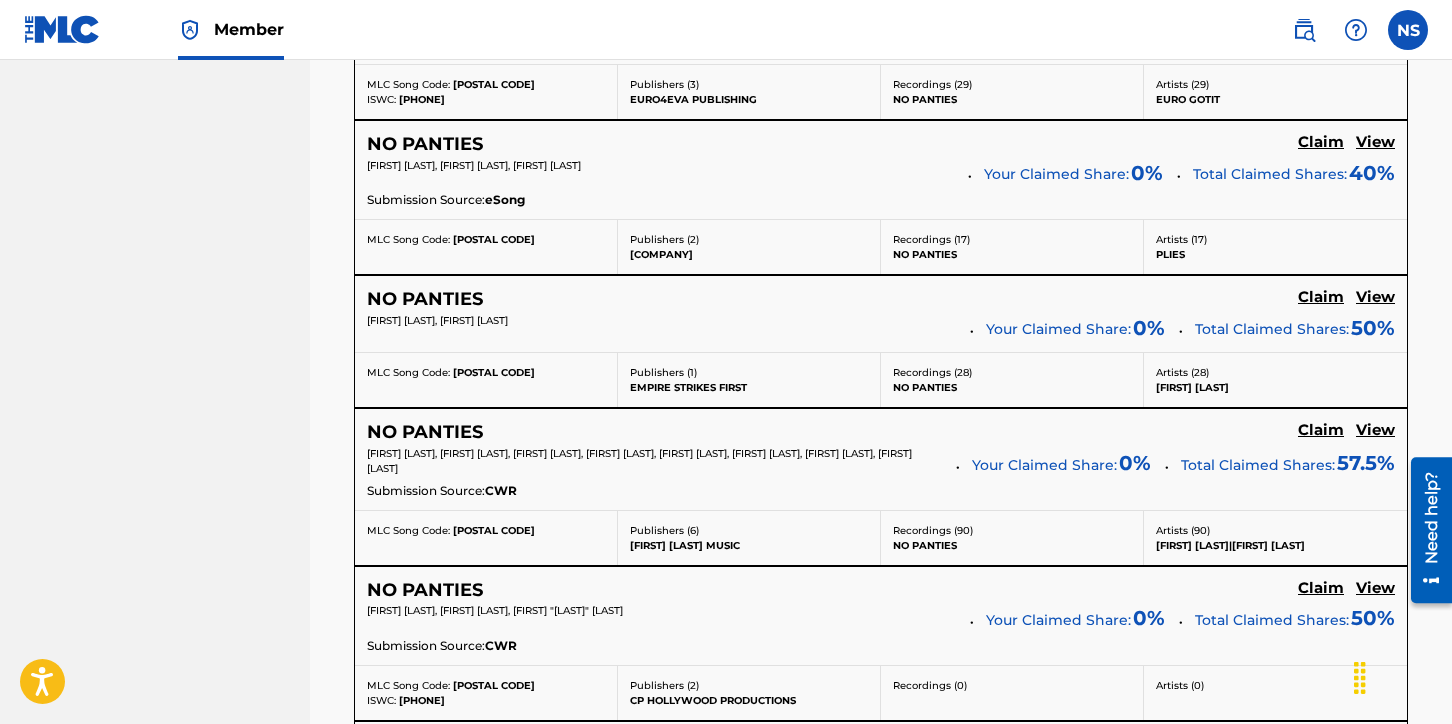 click on "View" at bounding box center [1375, 430] 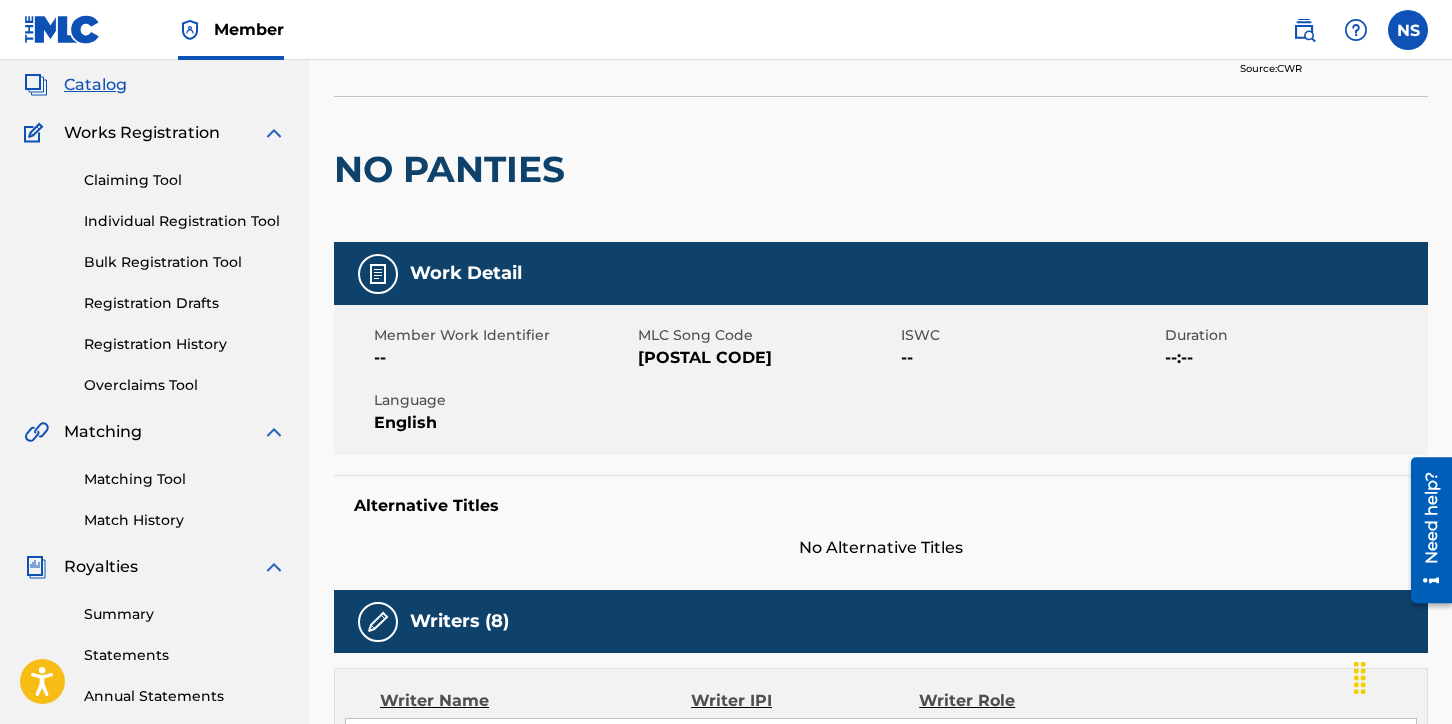 scroll, scrollTop: 0, scrollLeft: 0, axis: both 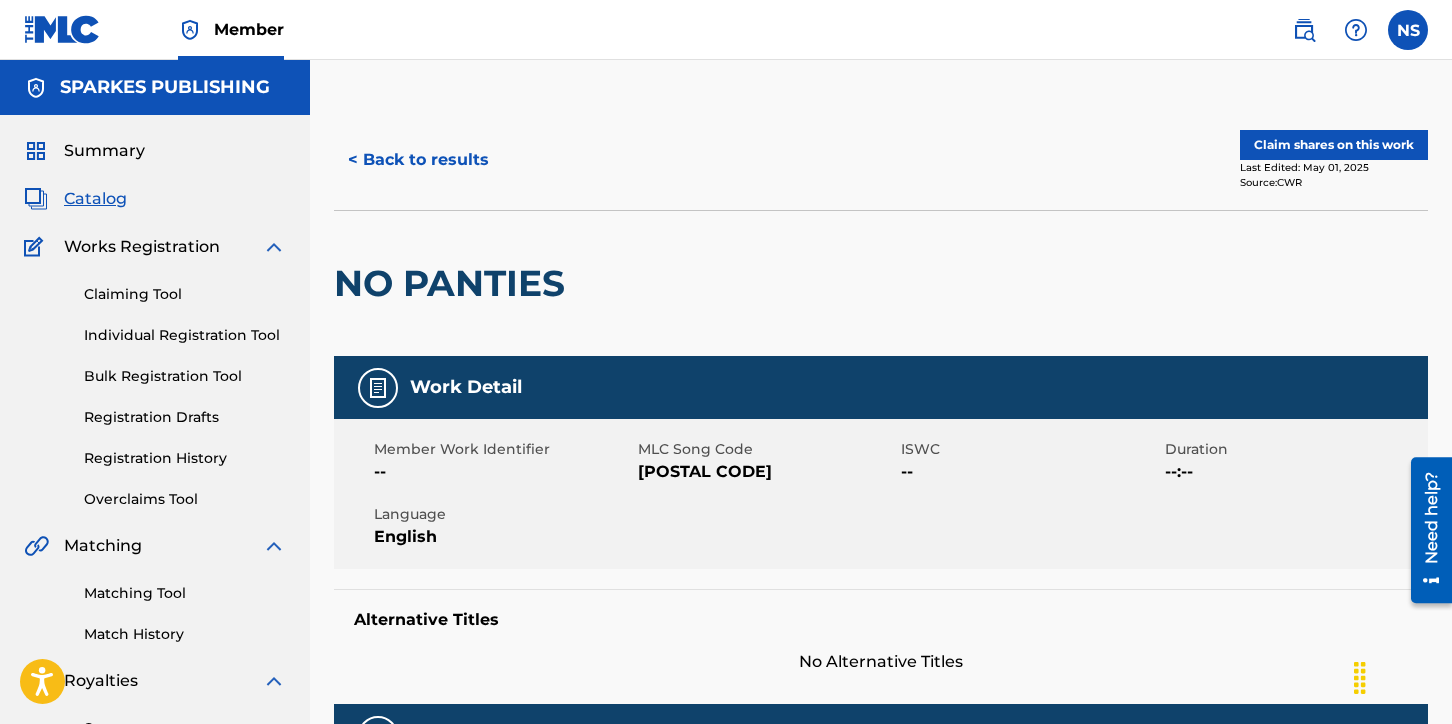 click on "Claim shares on this work" at bounding box center (1334, 145) 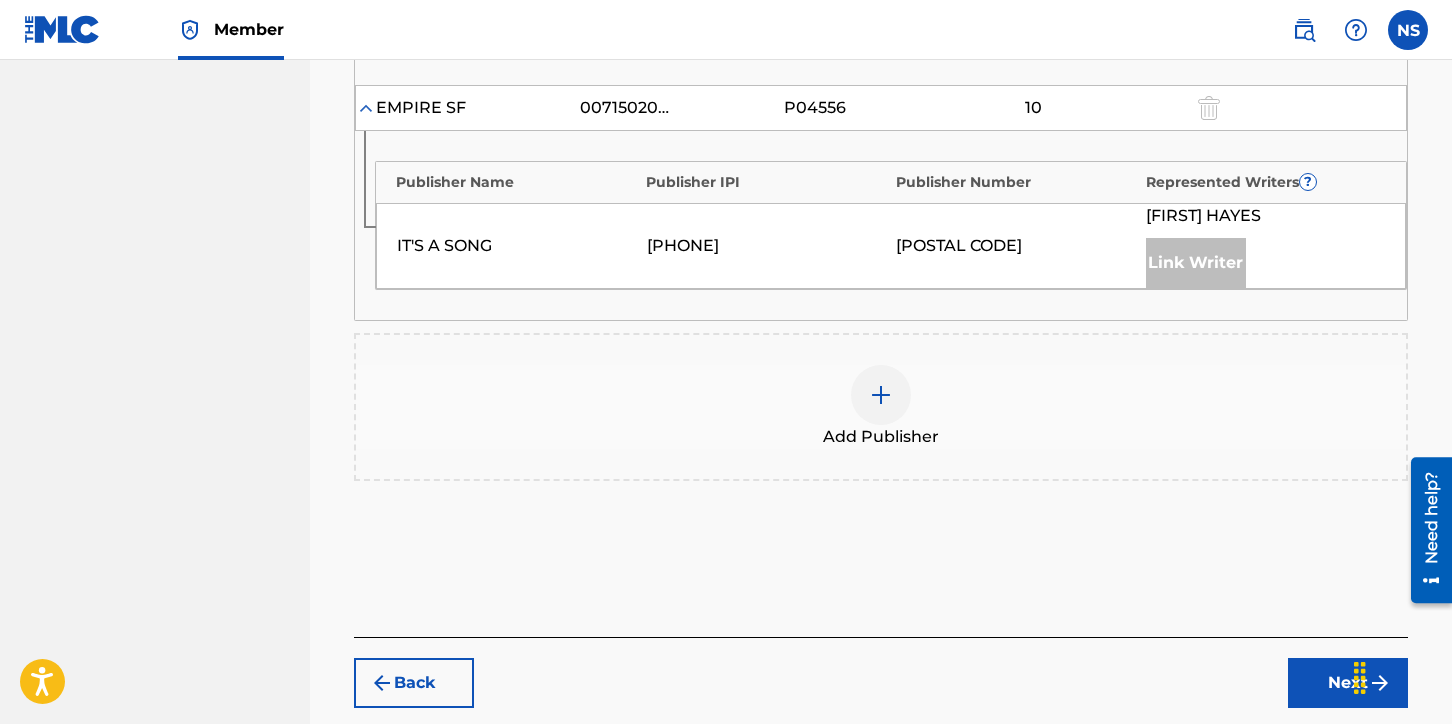 scroll, scrollTop: 1168, scrollLeft: 0, axis: vertical 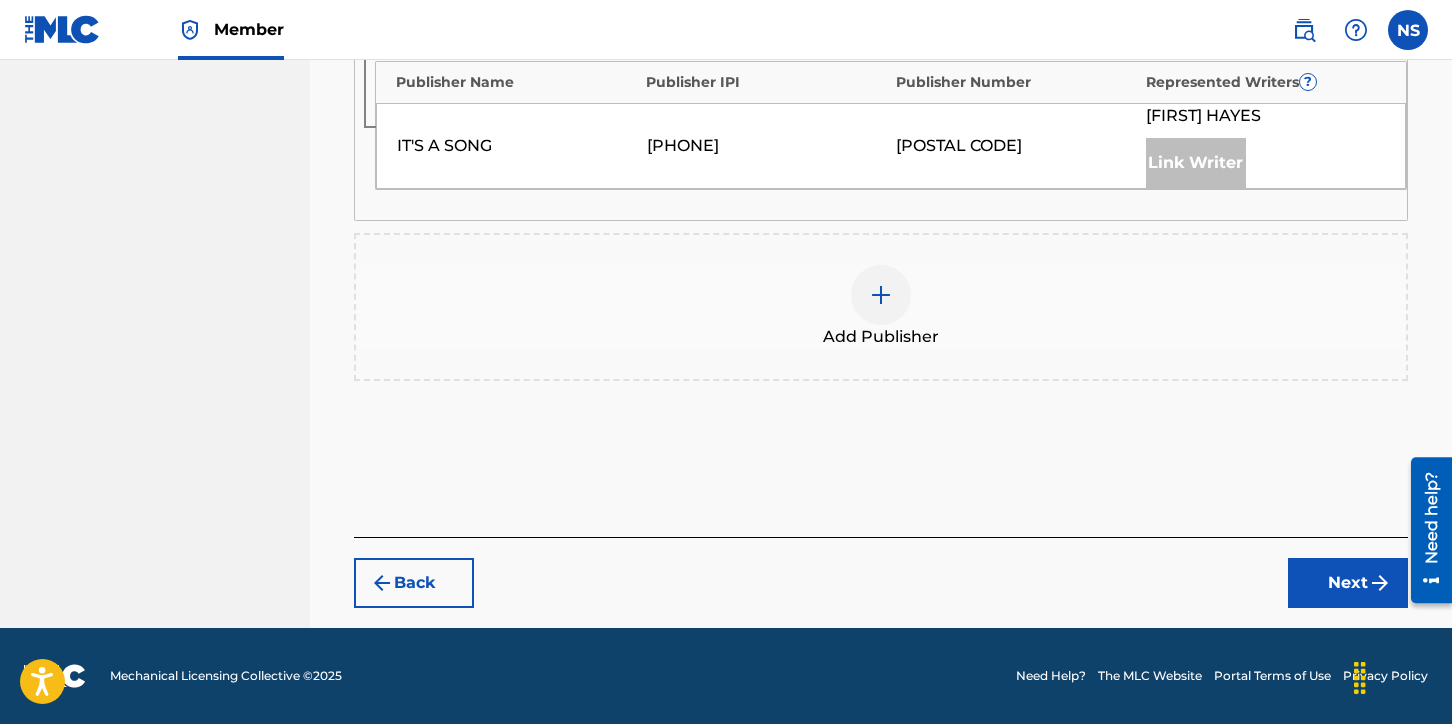 click at bounding box center (881, 295) 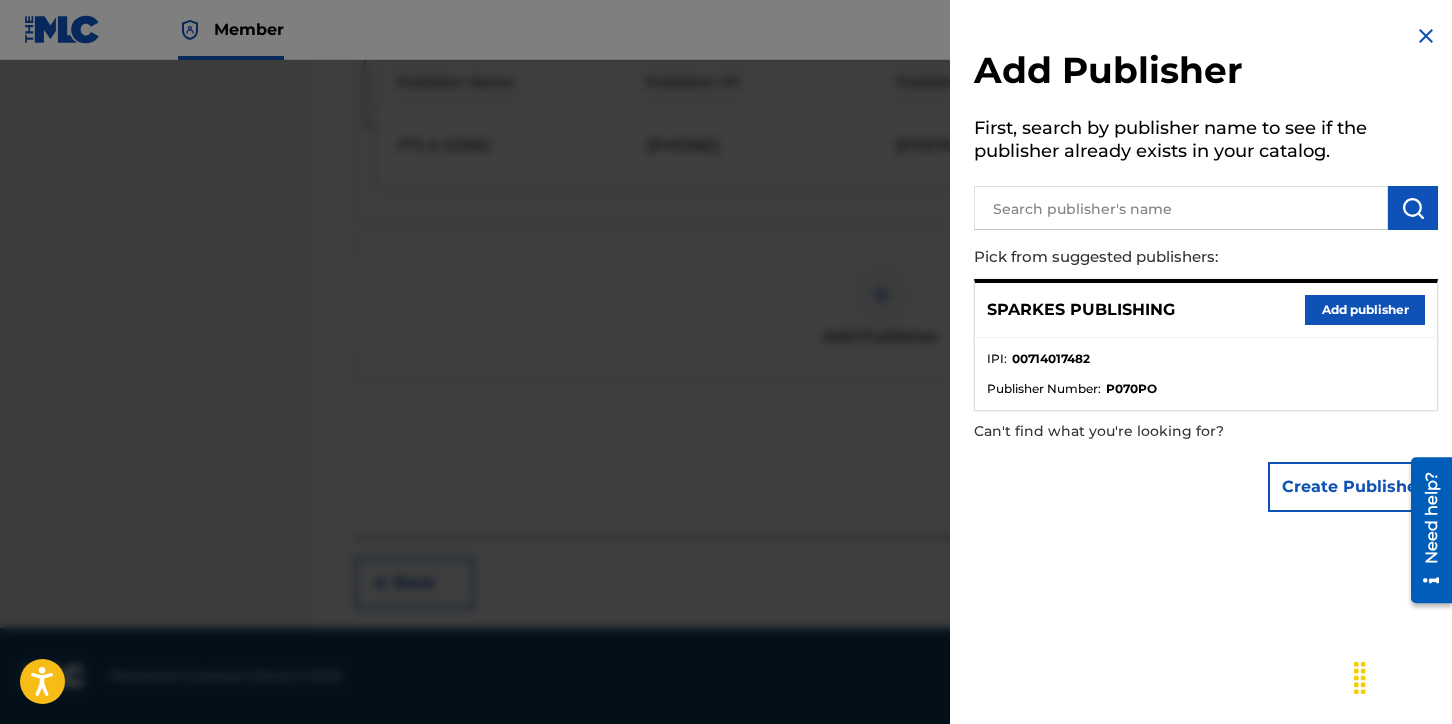 click on "SPARKES PUBLISHING" at bounding box center (1081, 310) 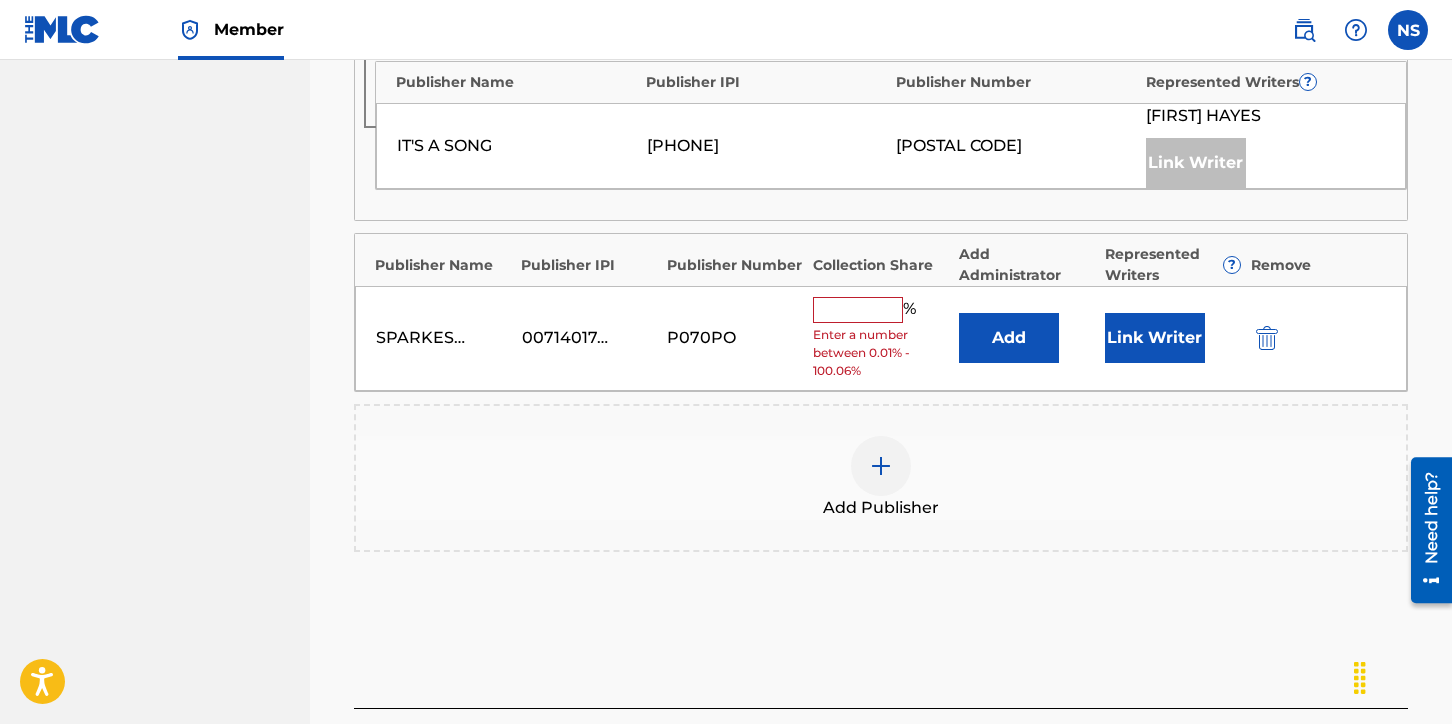 click at bounding box center [858, 310] 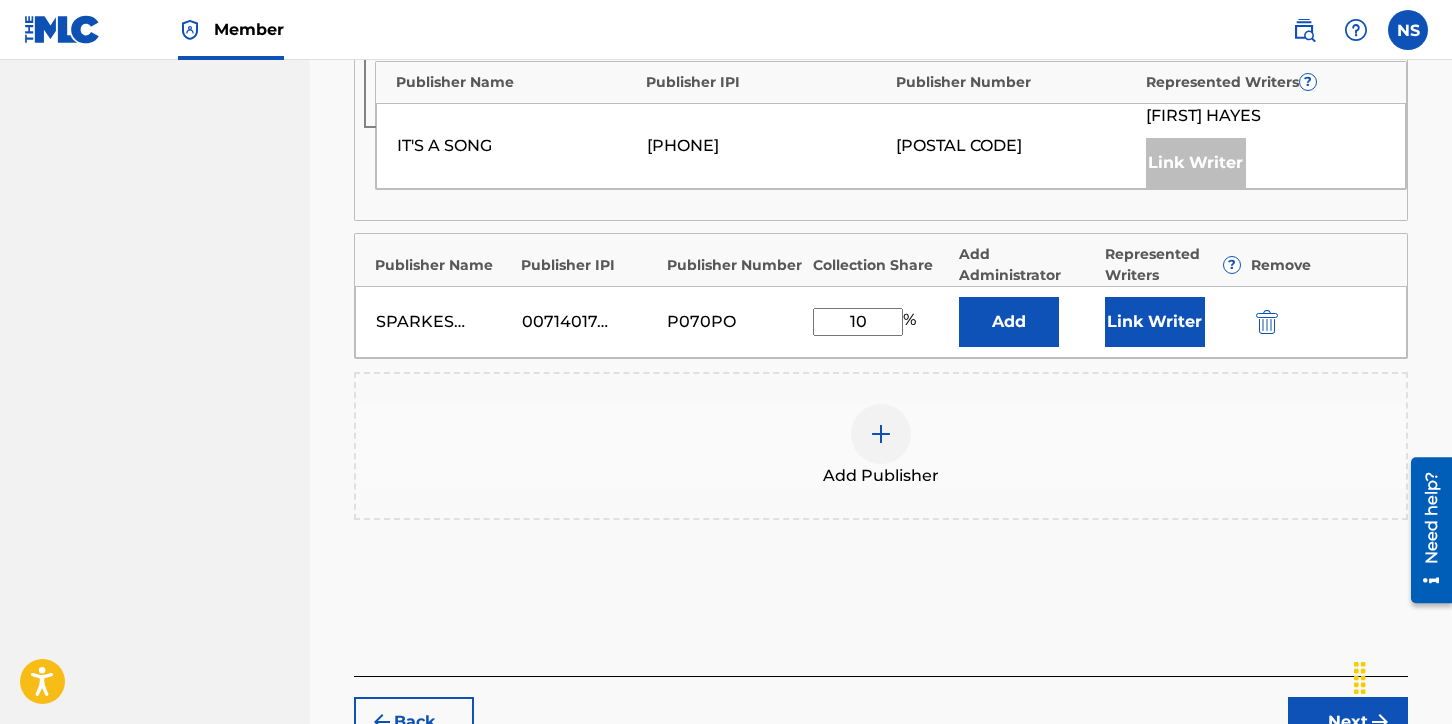 scroll, scrollTop: 1266, scrollLeft: 0, axis: vertical 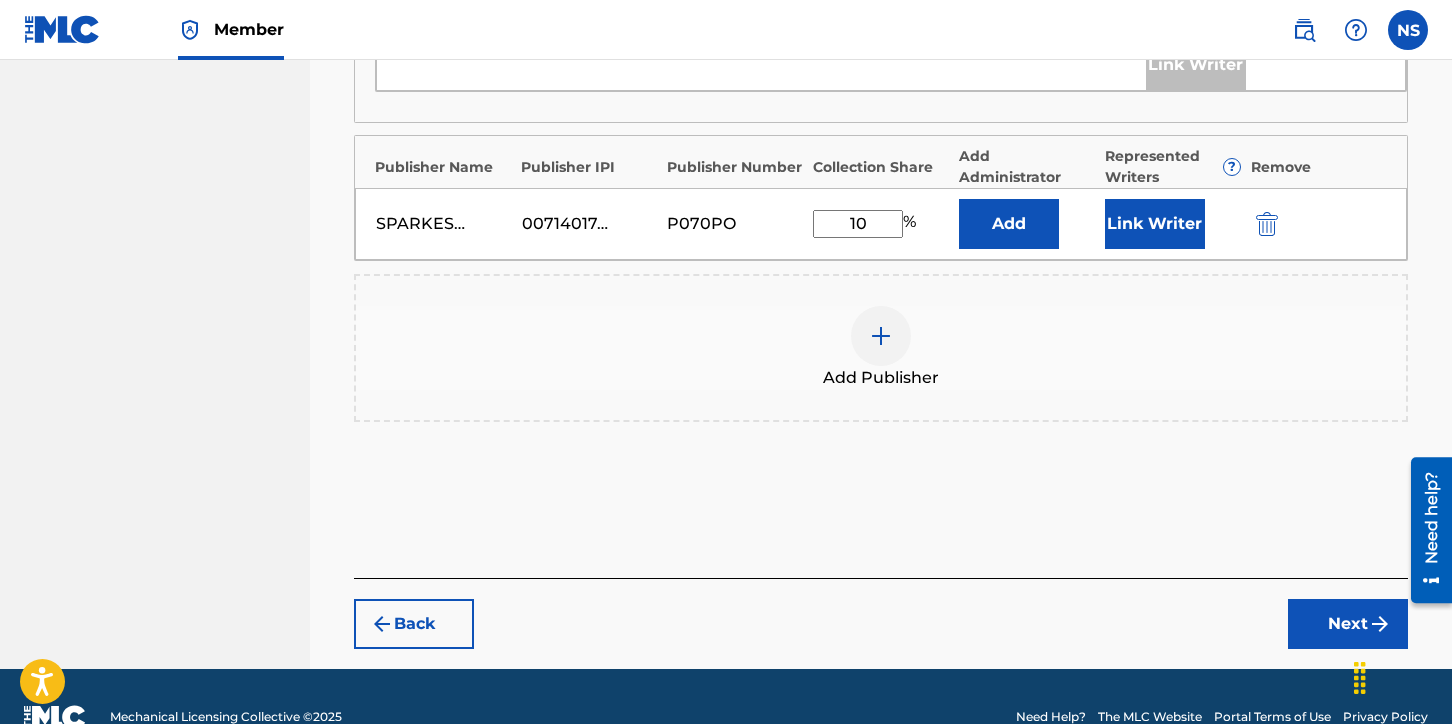 type on "10" 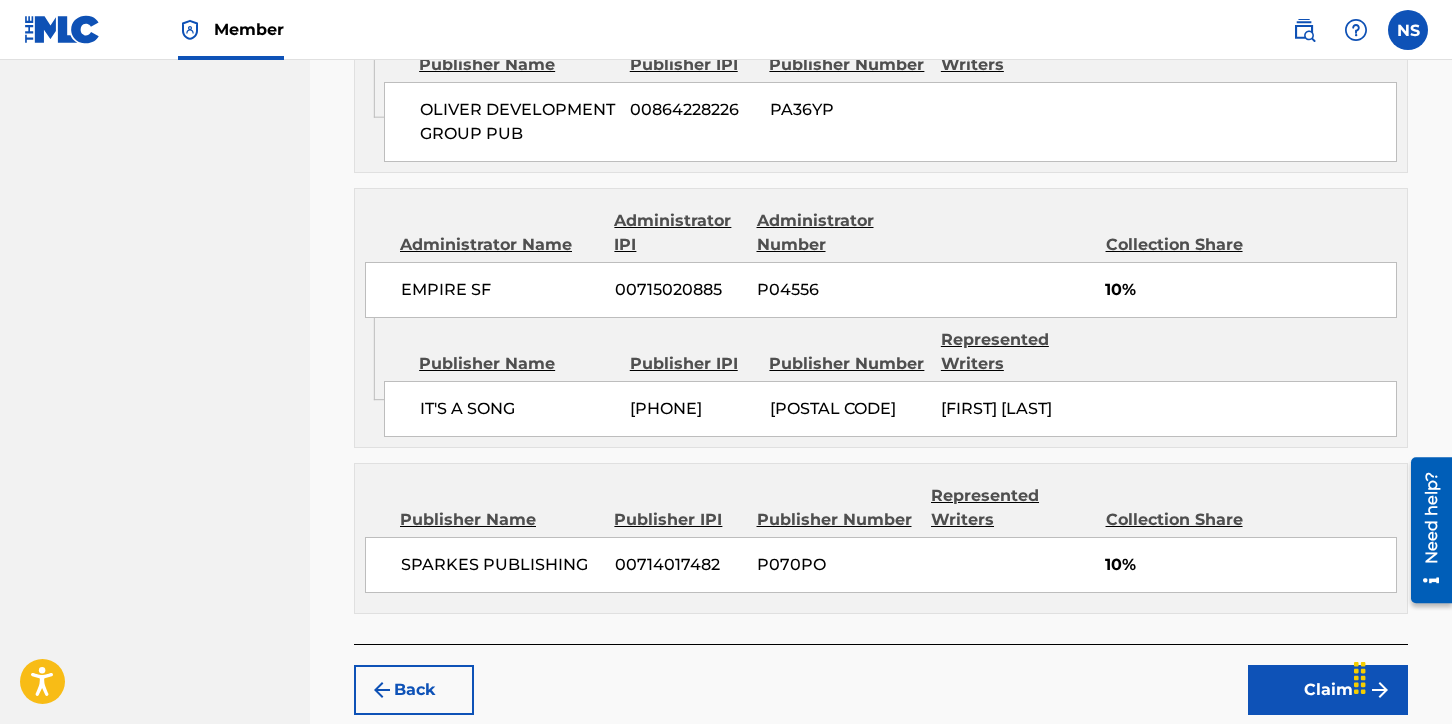 scroll, scrollTop: 1603, scrollLeft: 0, axis: vertical 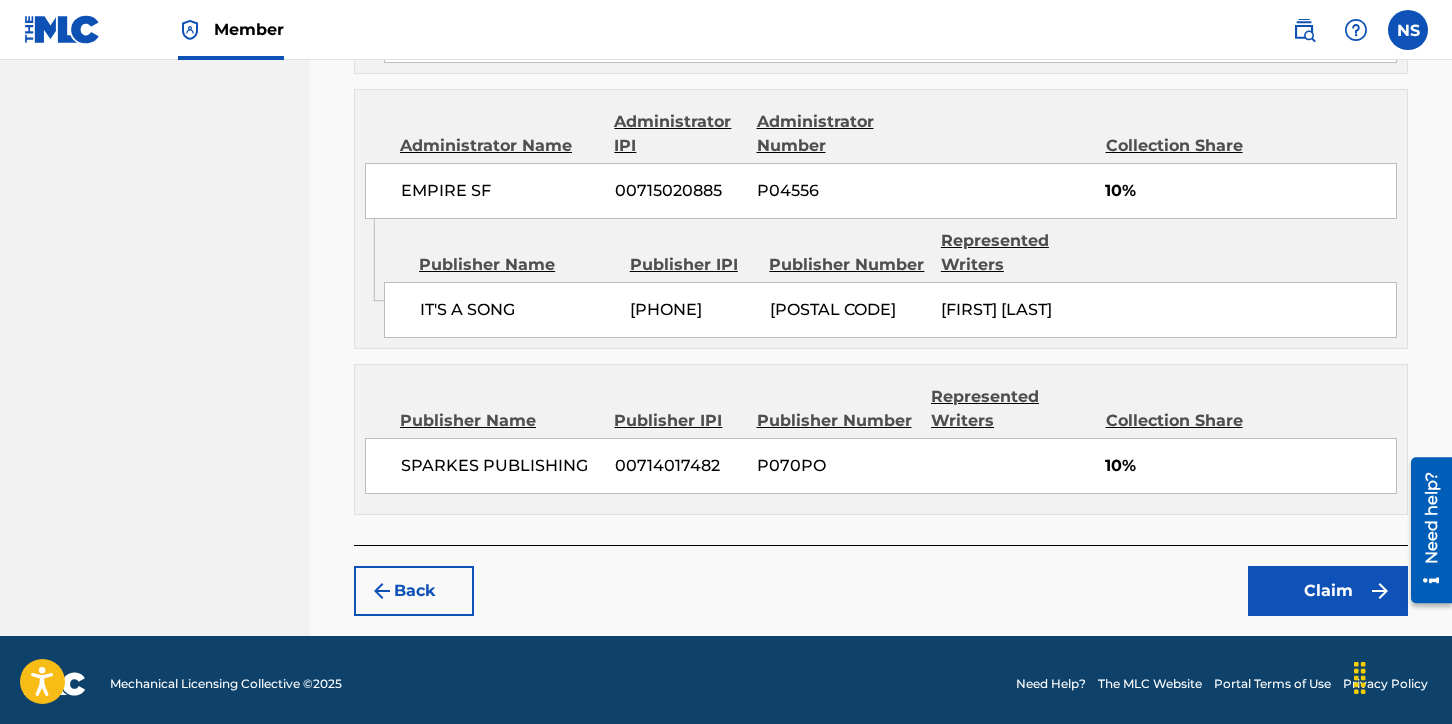 click on "Claim" at bounding box center [1328, 591] 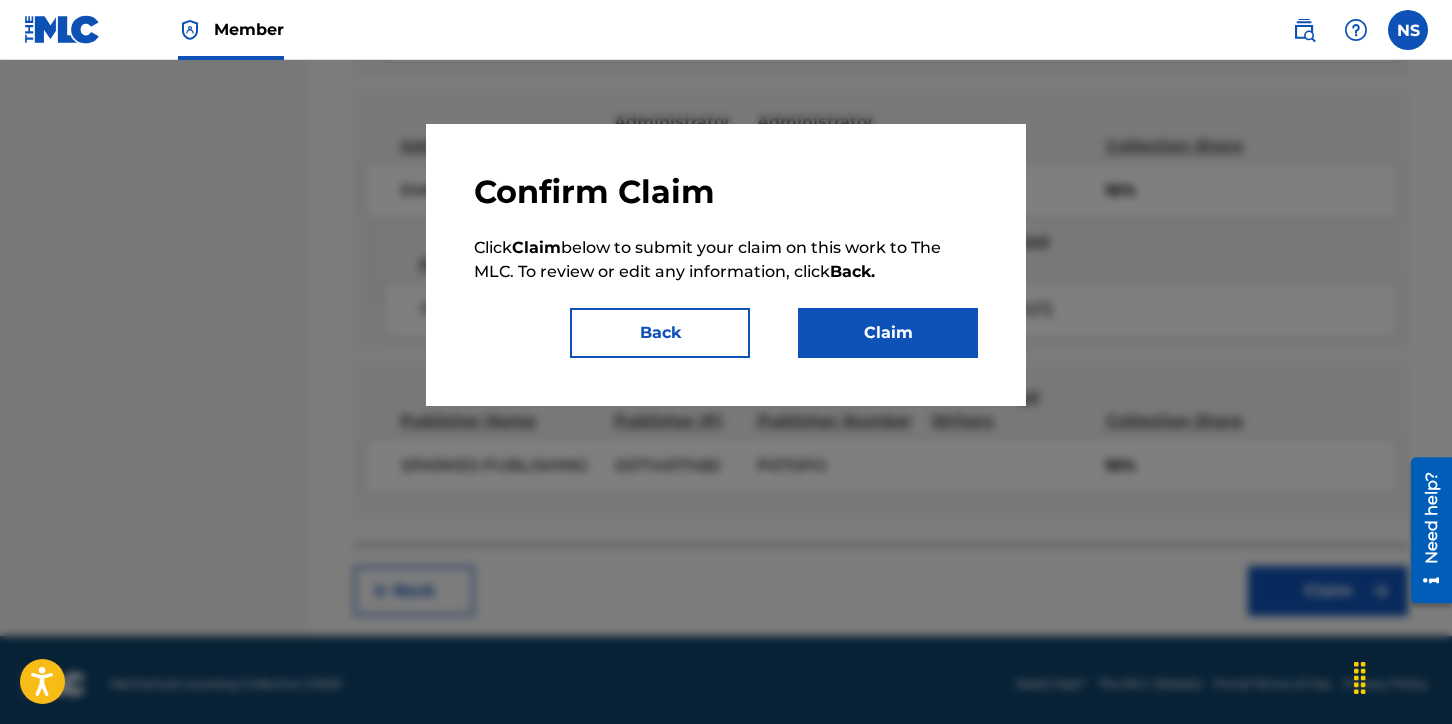 click on "Claim" at bounding box center [888, 333] 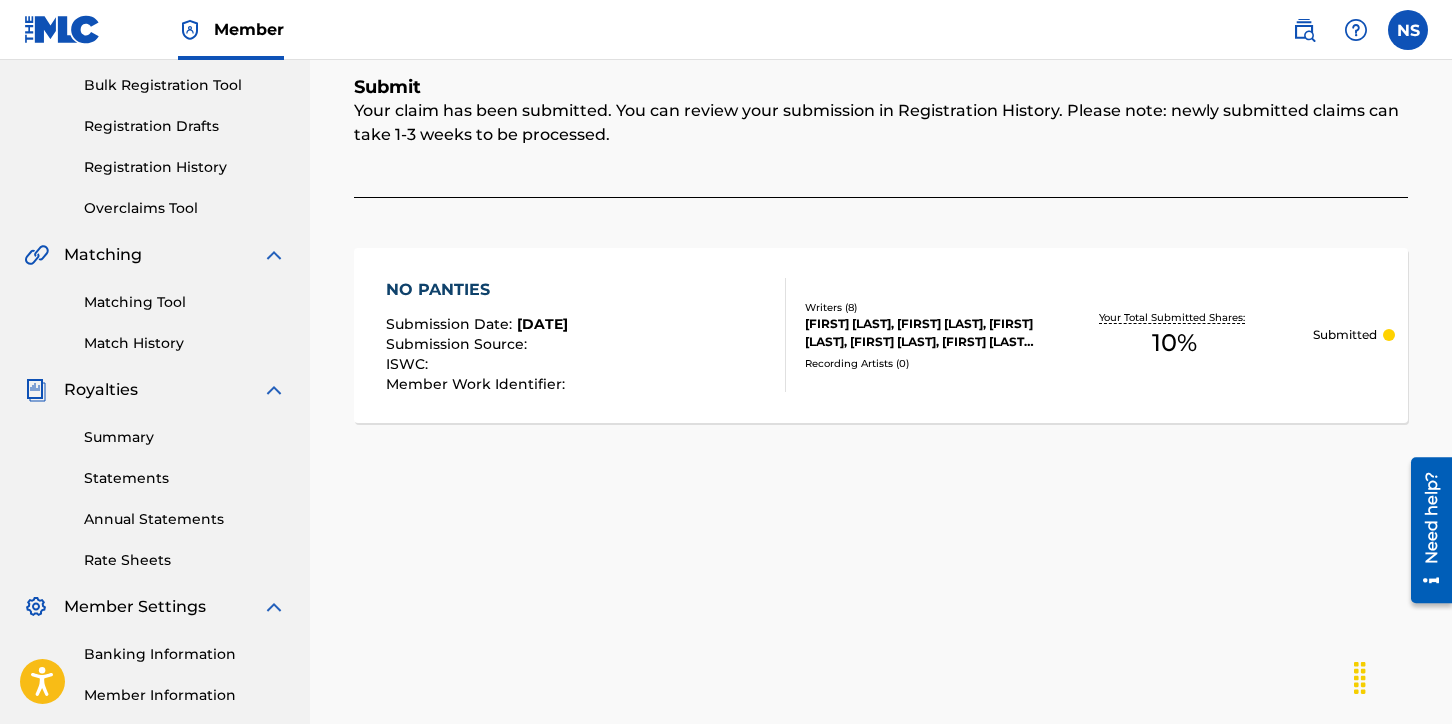 scroll, scrollTop: 0, scrollLeft: 0, axis: both 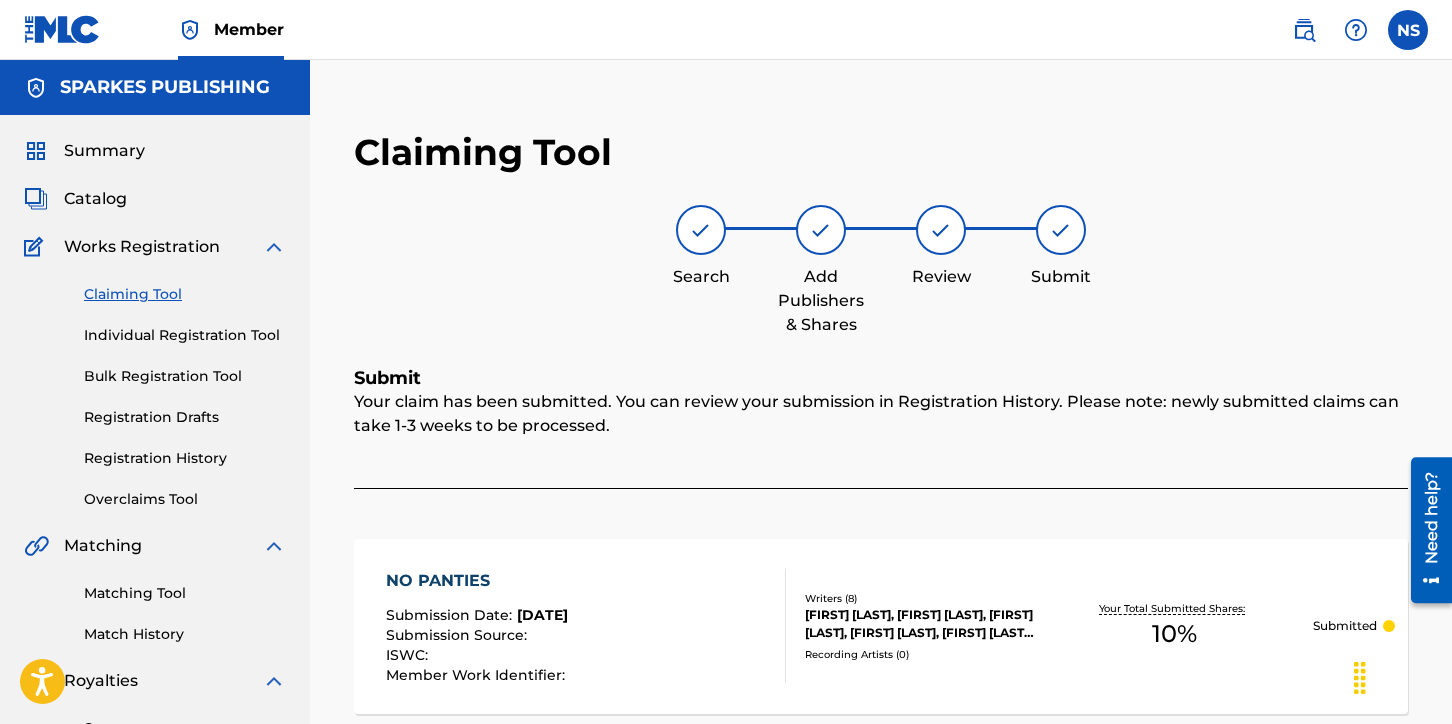 click on "SPARKES PUBLISHING" at bounding box center (165, 87) 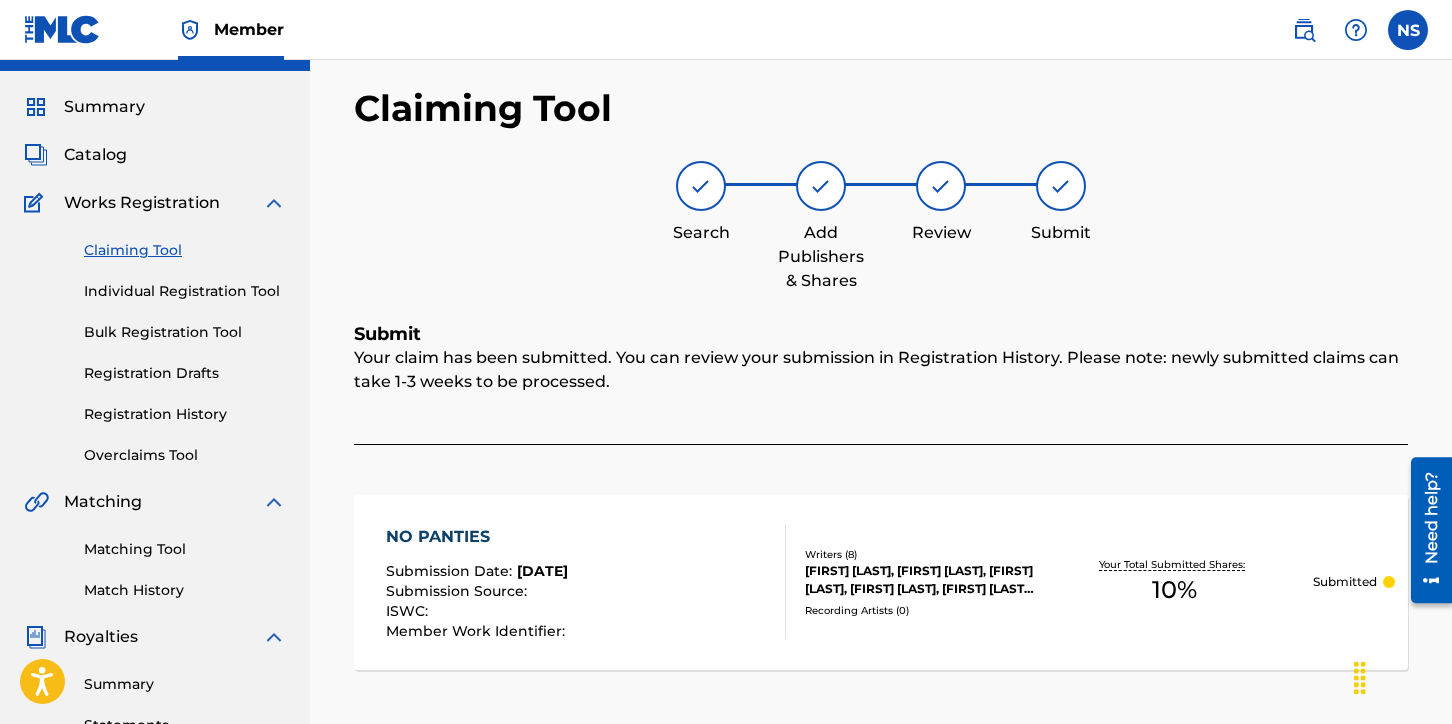 scroll, scrollTop: 0, scrollLeft: 0, axis: both 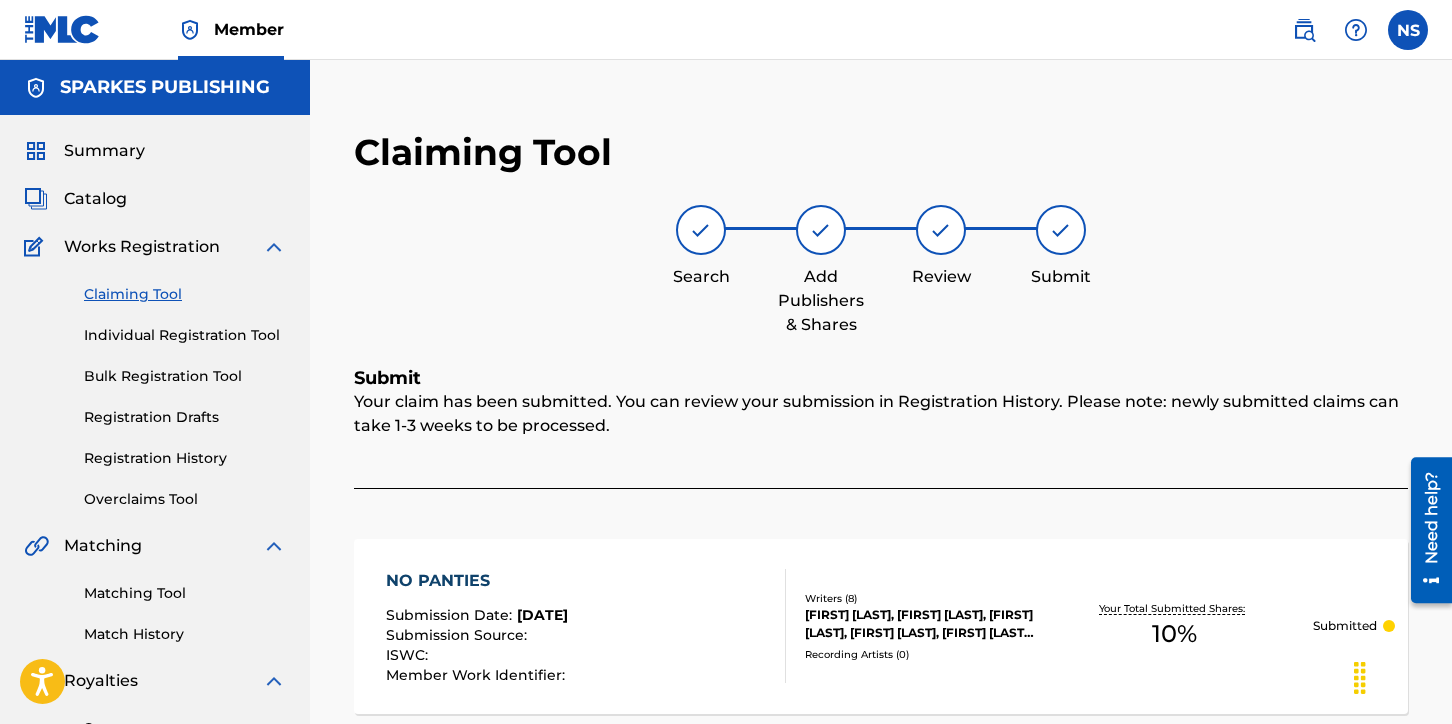click on "SPARKES PUBLISHING" at bounding box center (165, 87) 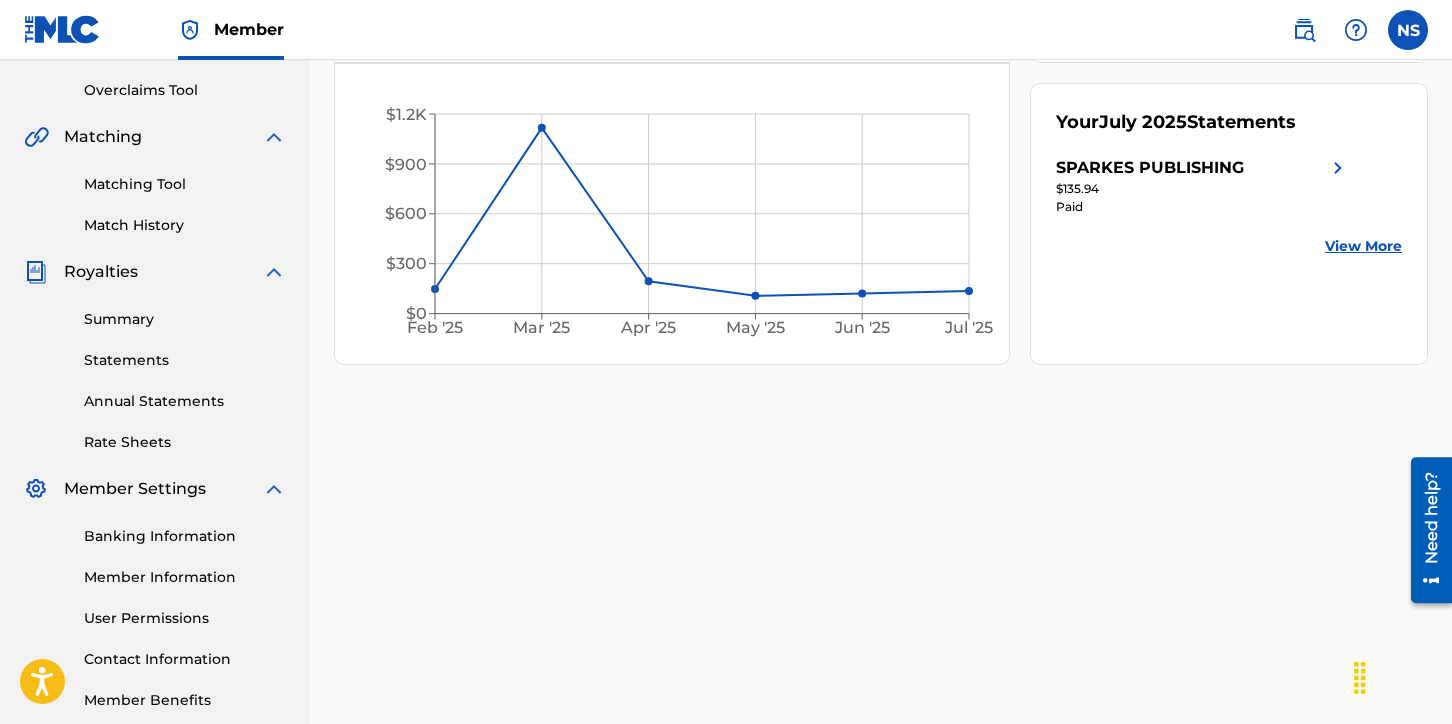 scroll, scrollTop: 0, scrollLeft: 0, axis: both 